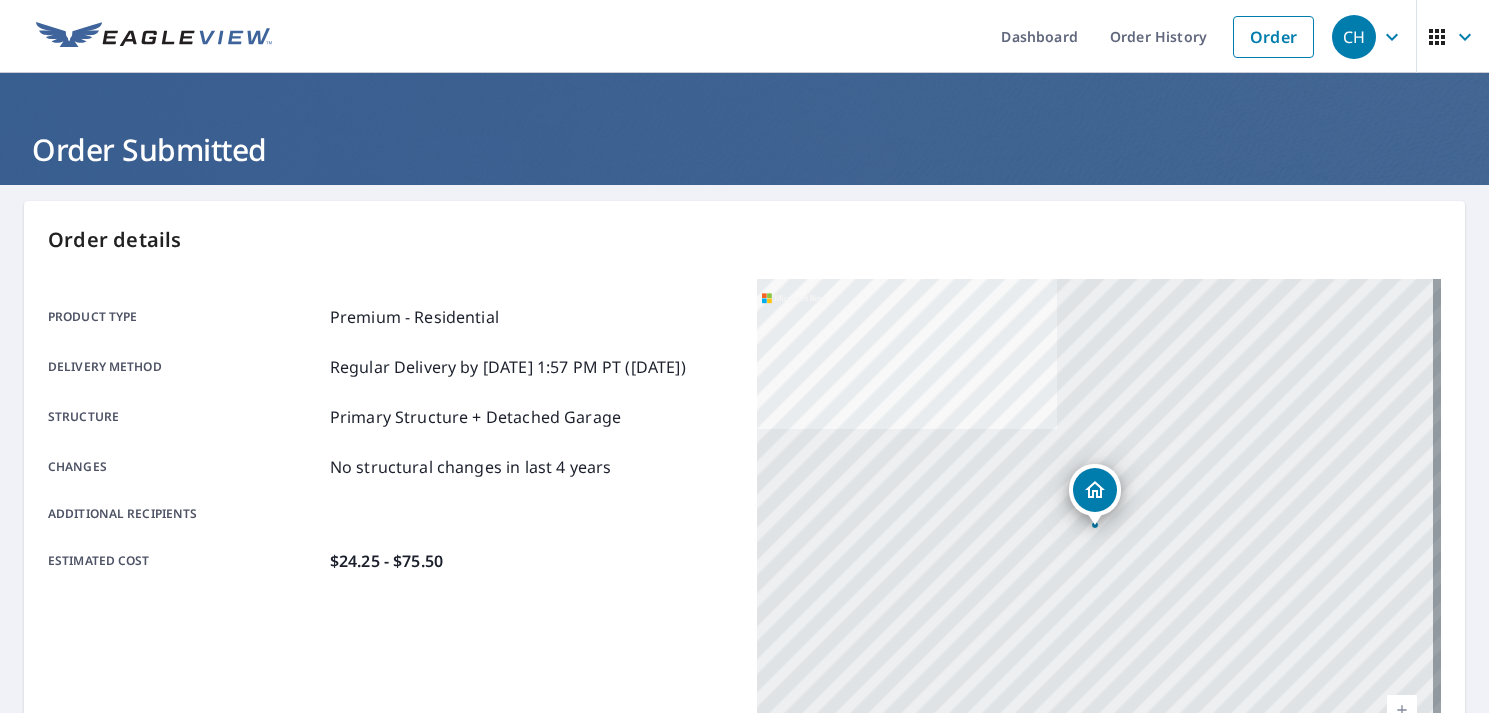 scroll, scrollTop: 0, scrollLeft: 0, axis: both 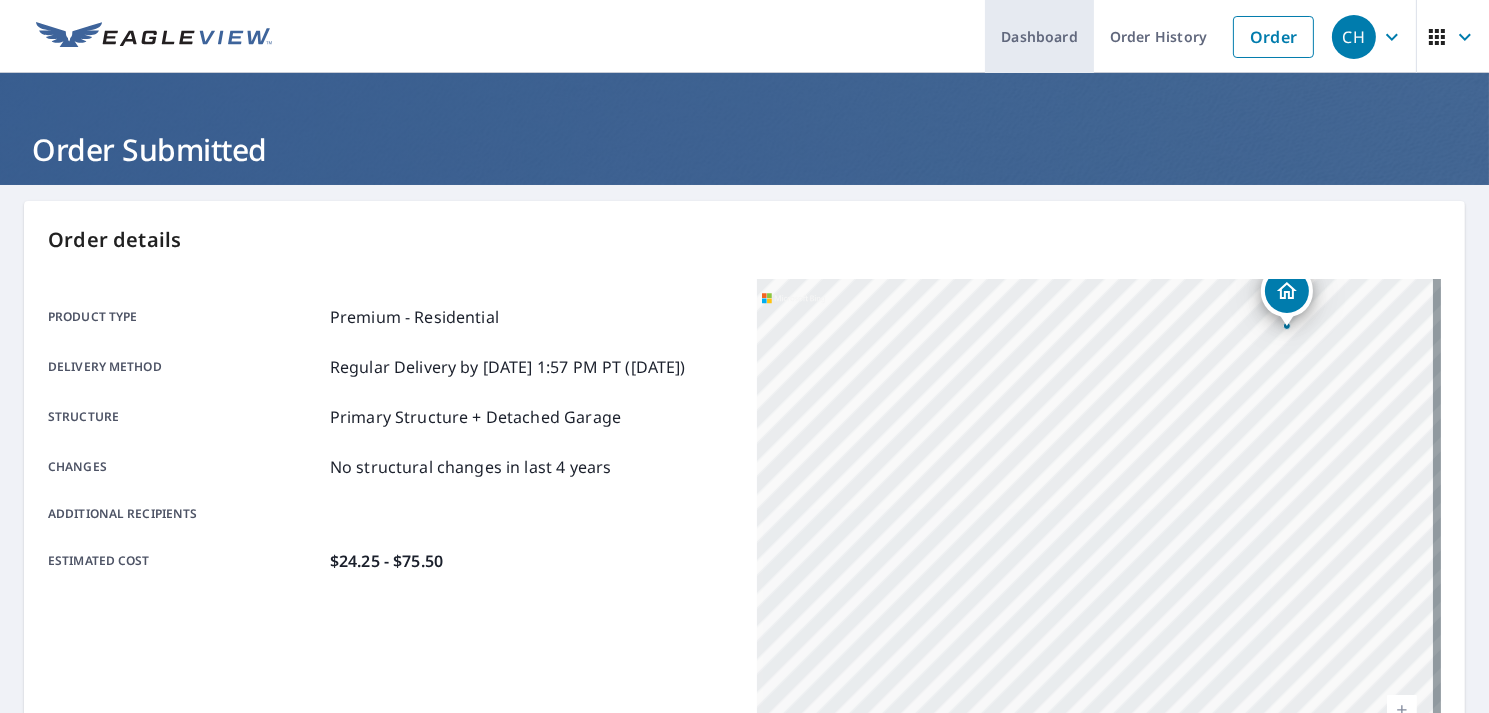click on "Dashboard" at bounding box center (1039, 36) 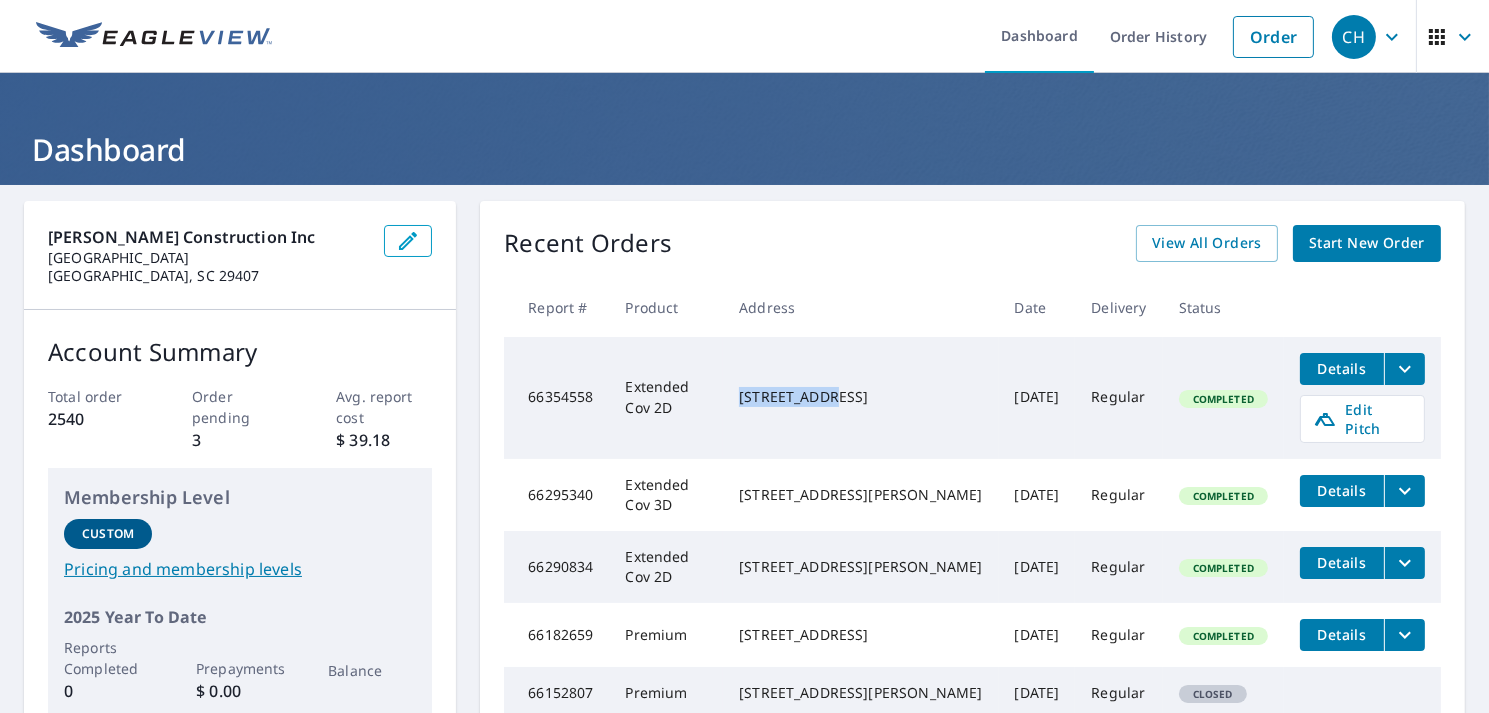 drag, startPoint x: 860, startPoint y: 371, endPoint x: 751, endPoint y: 374, distance: 109.041275 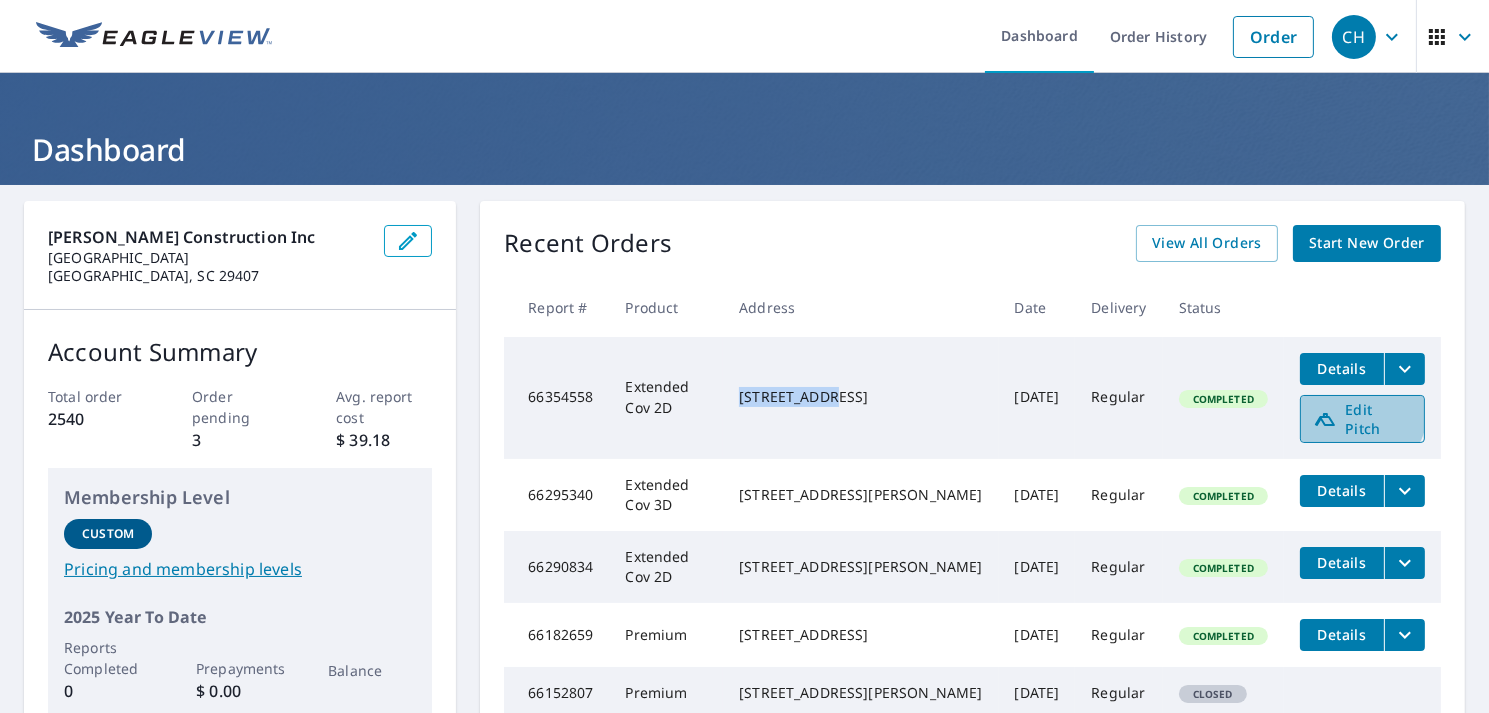 click on "Edit Pitch" at bounding box center [1362, 419] 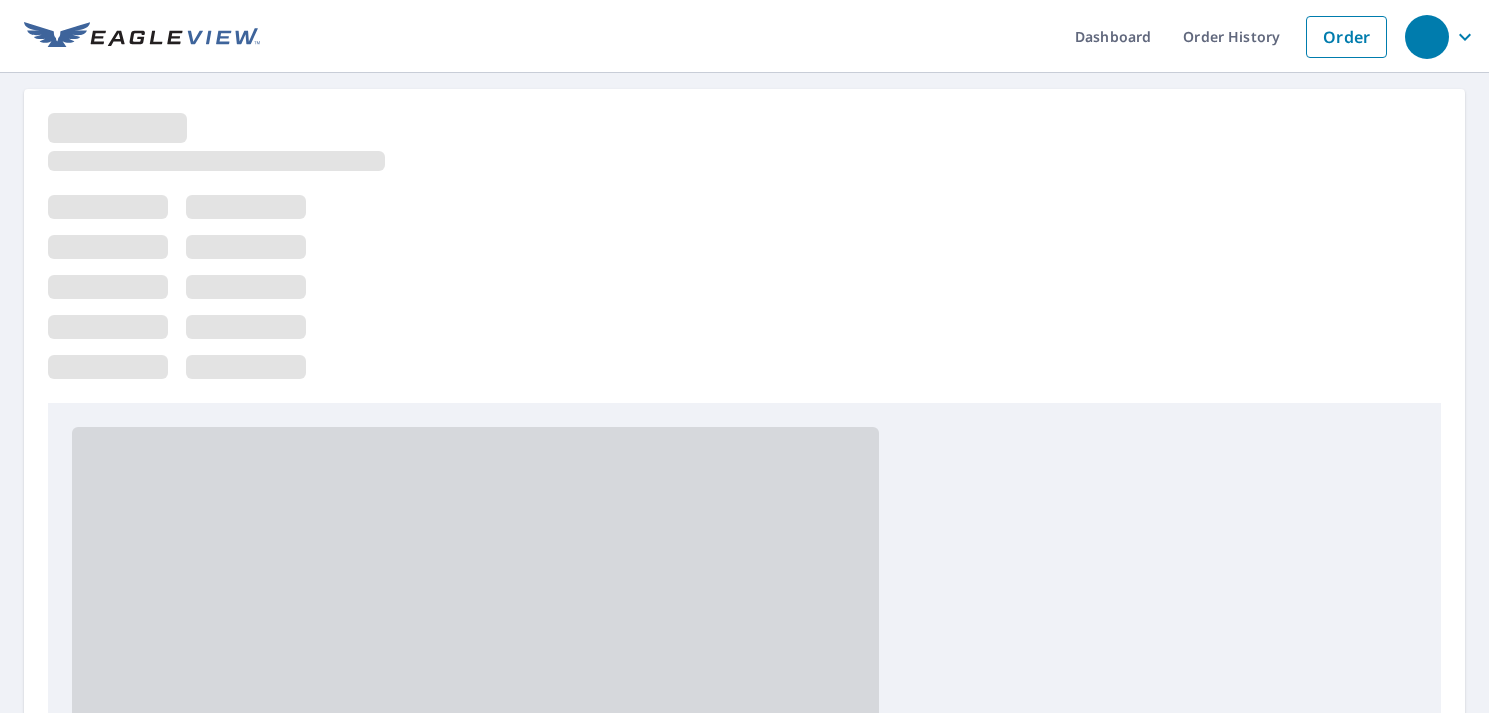 scroll, scrollTop: 0, scrollLeft: 0, axis: both 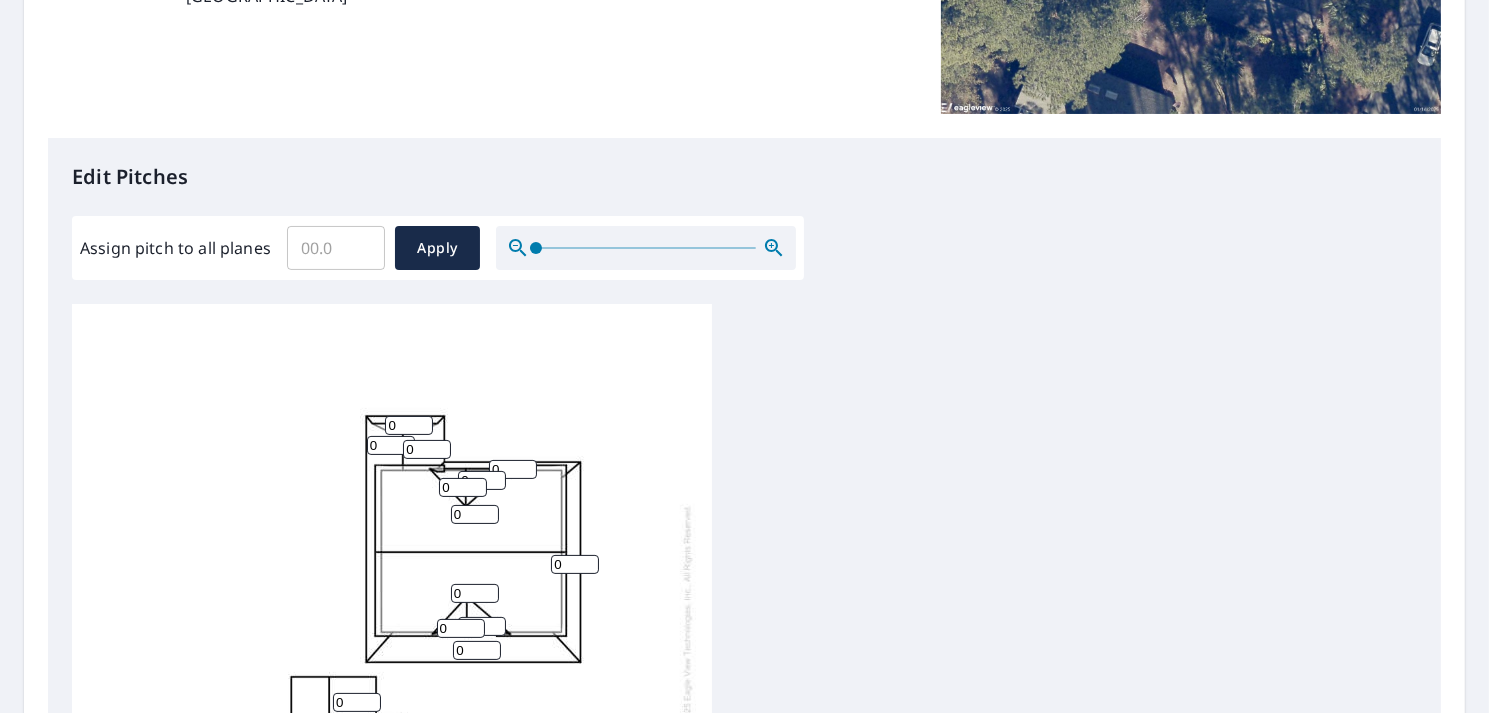 drag, startPoint x: 464, startPoint y: 651, endPoint x: 455, endPoint y: 656, distance: 10.29563 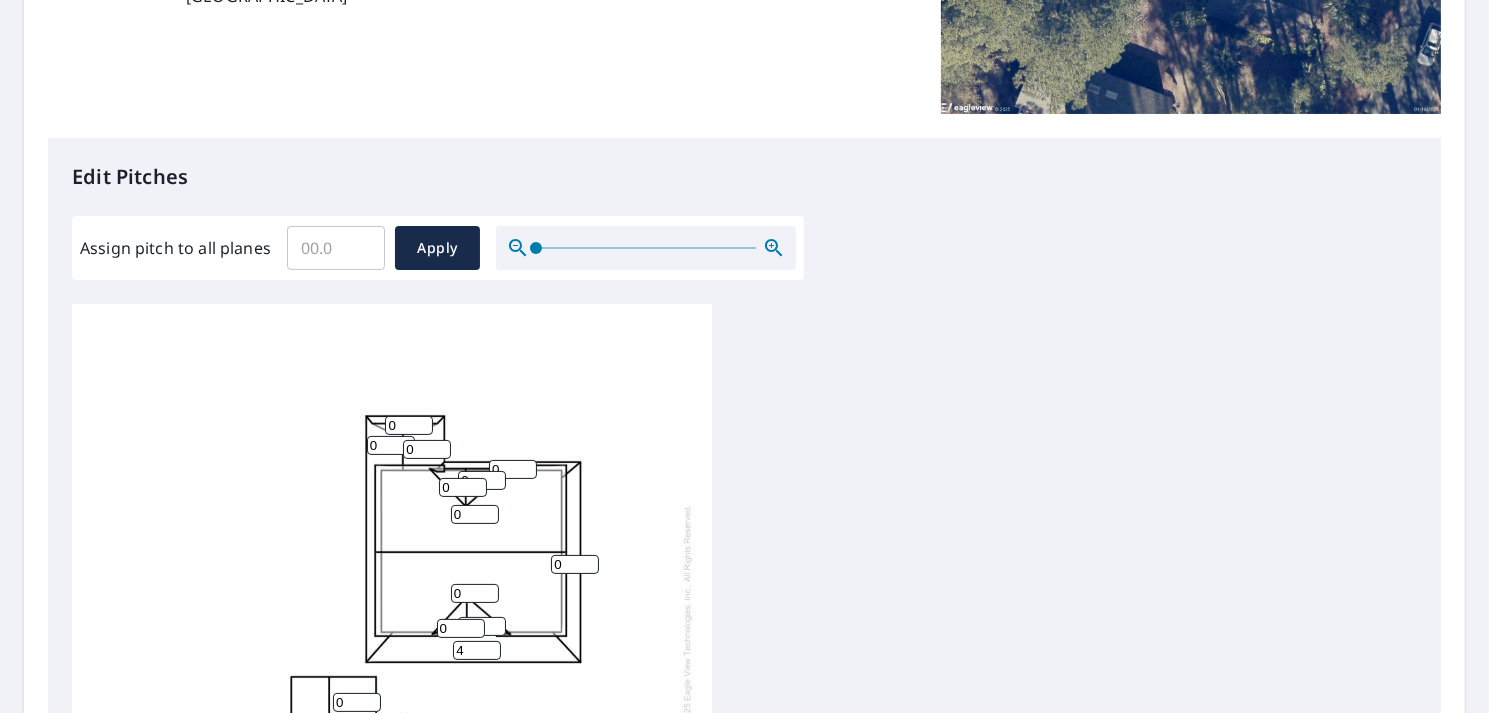 type on "4" 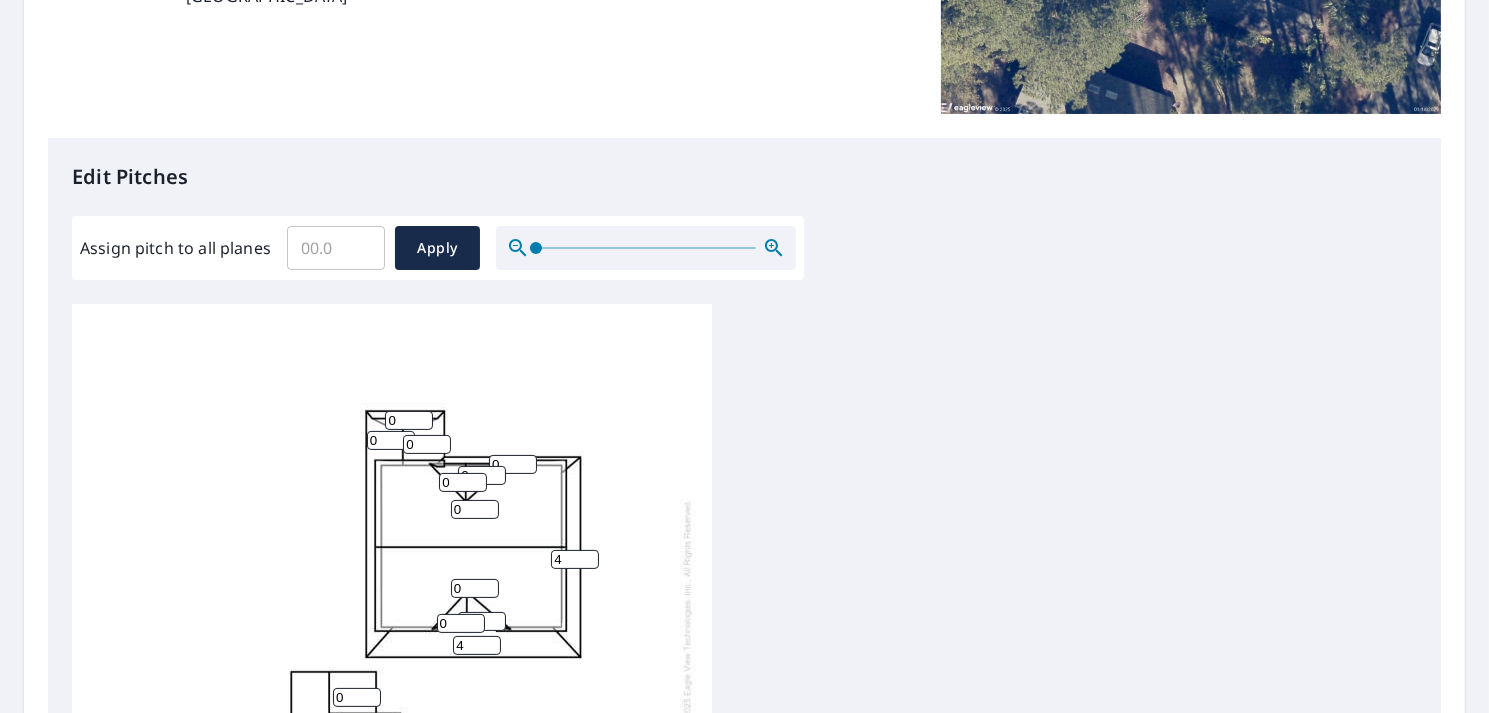 scroll, scrollTop: 20, scrollLeft: 0, axis: vertical 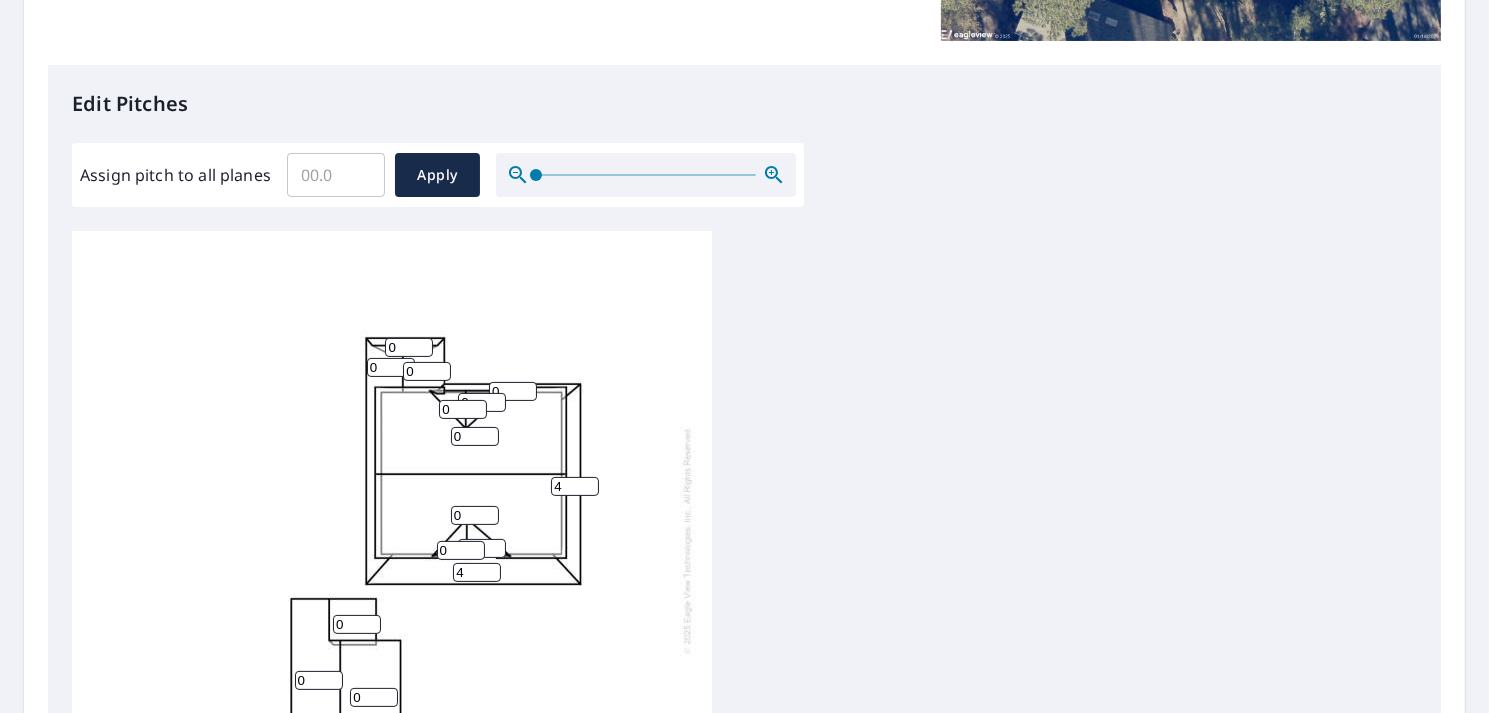 type on "4" 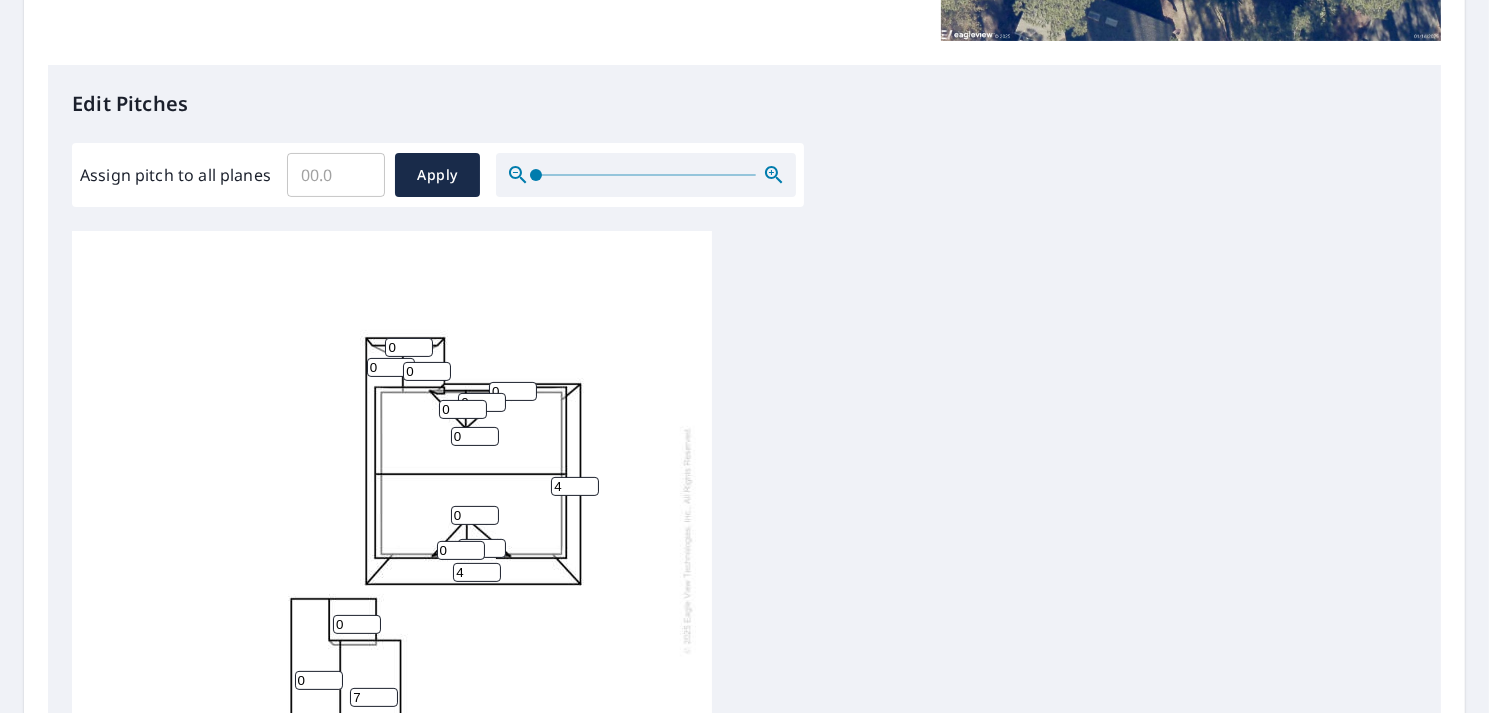 type on "7" 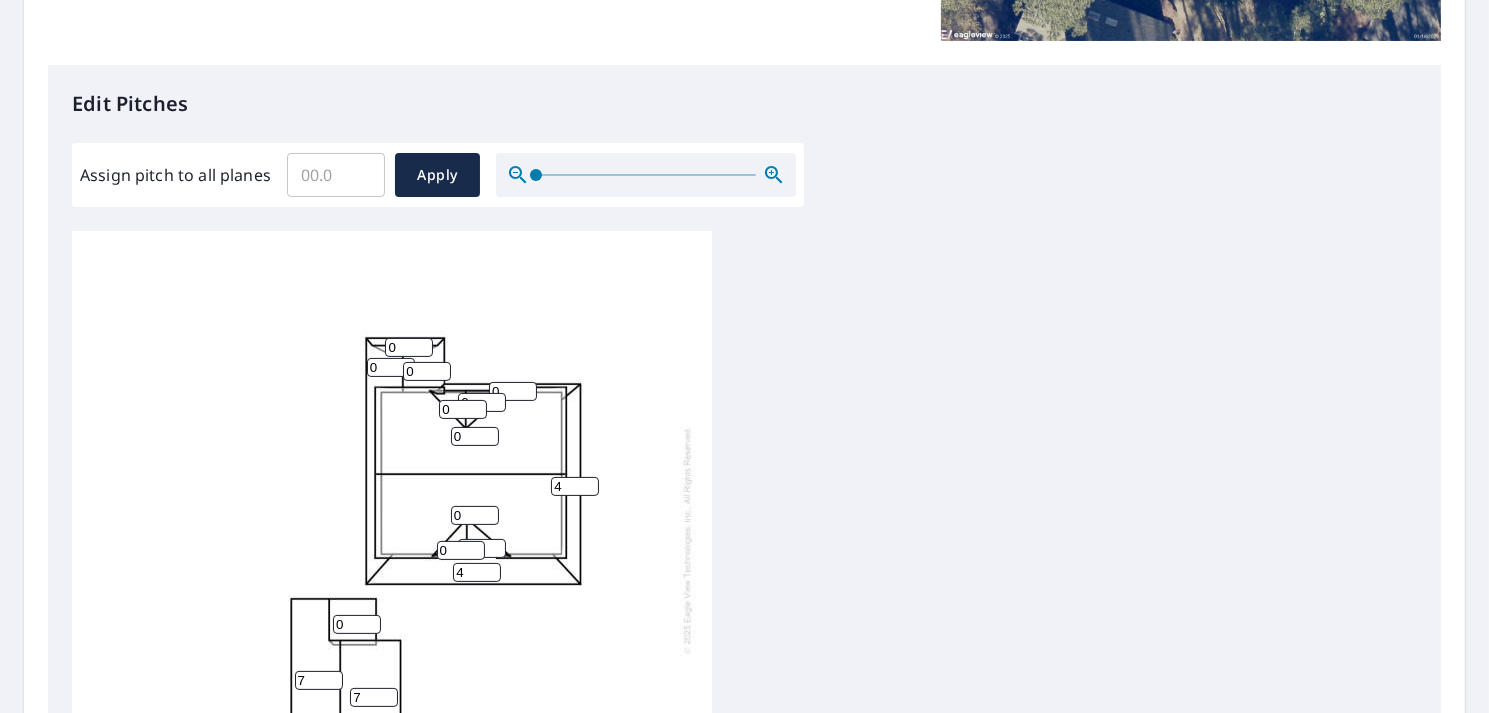 type on "7" 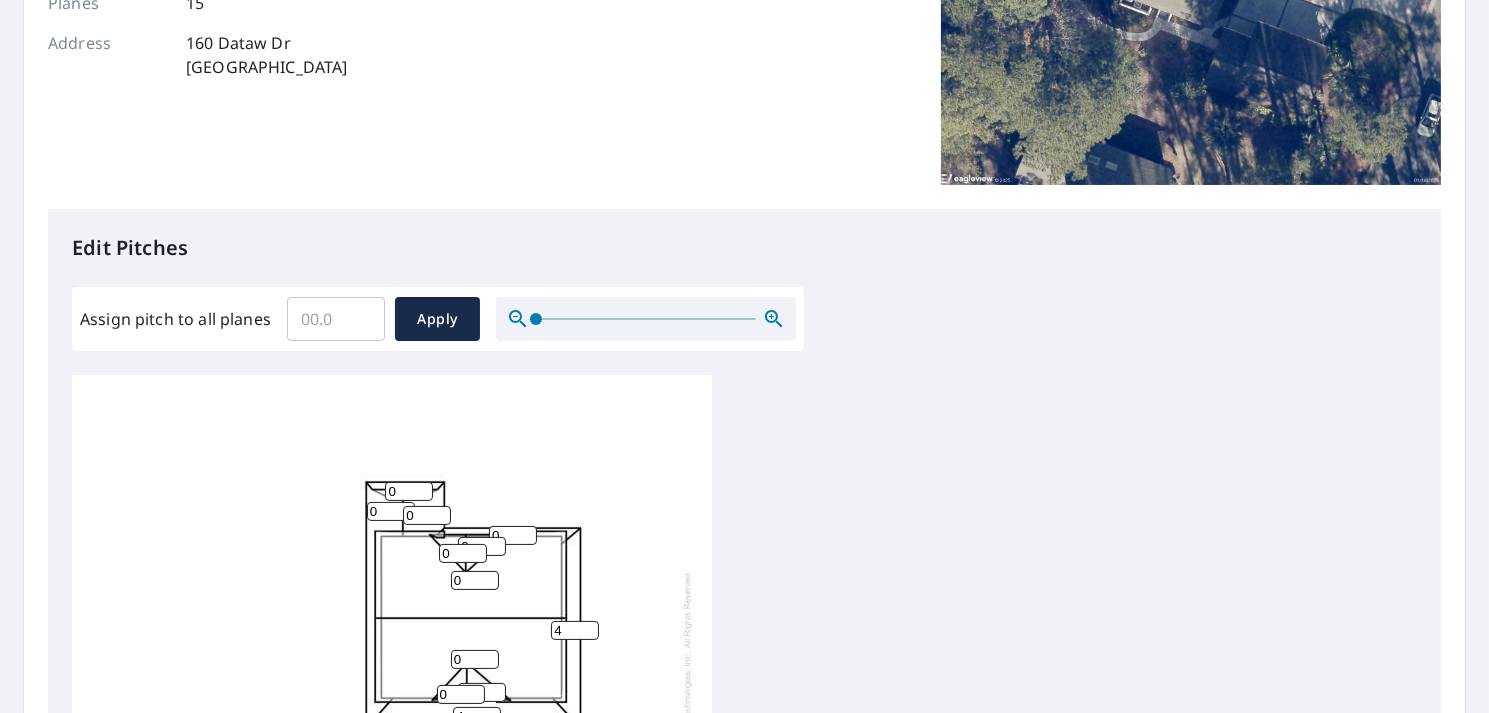 type on "7" 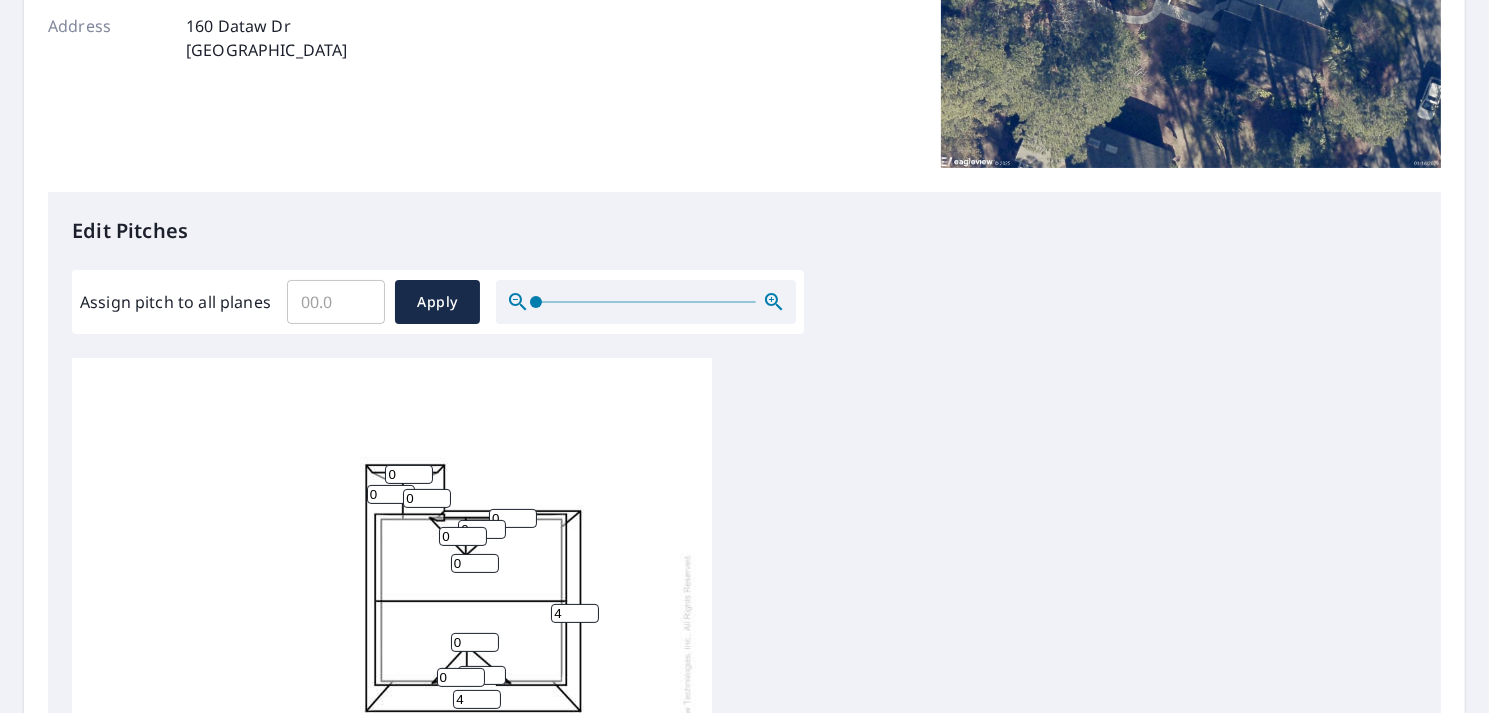 click on "0 0 7 7 4 0 4 7 0 0 0 0 0 0 0" at bounding box center [392, 667] 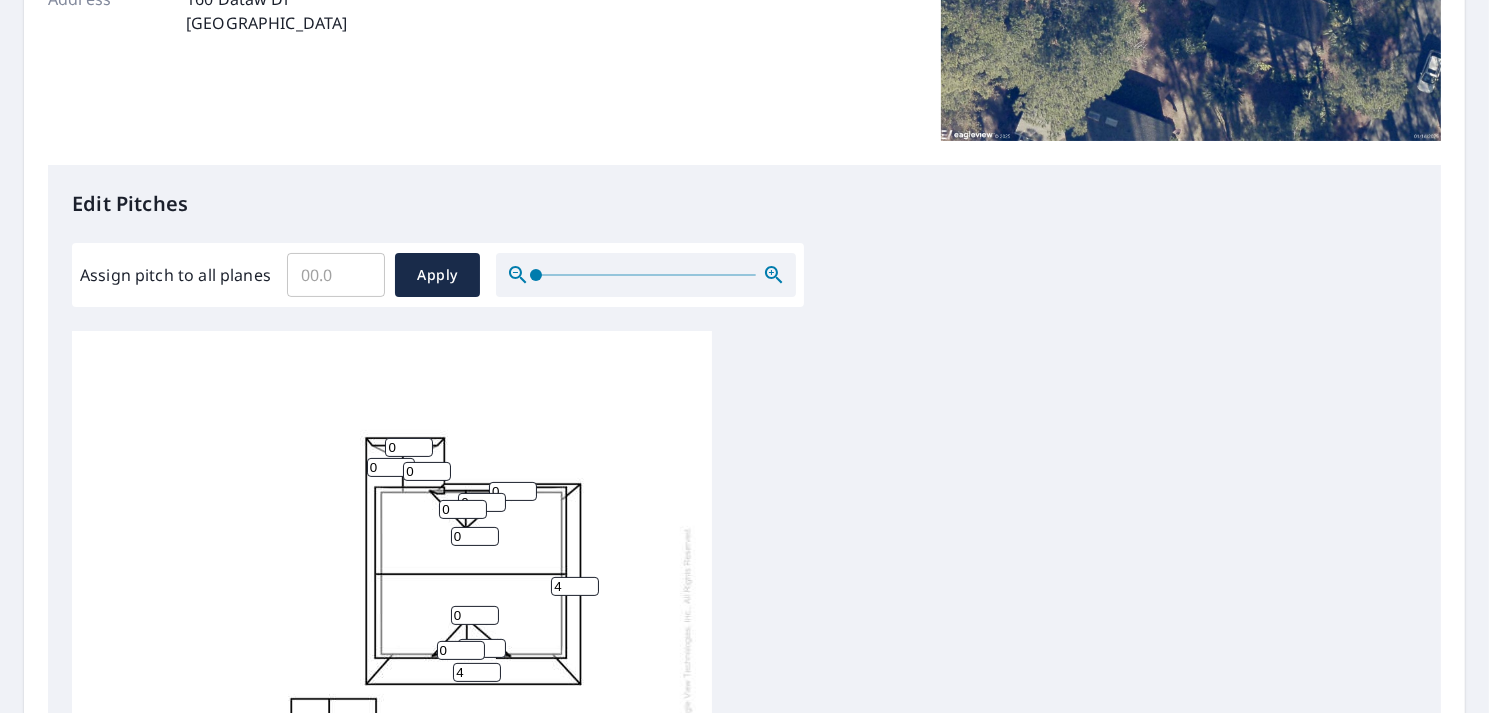 click on "0" at bounding box center (475, 536) 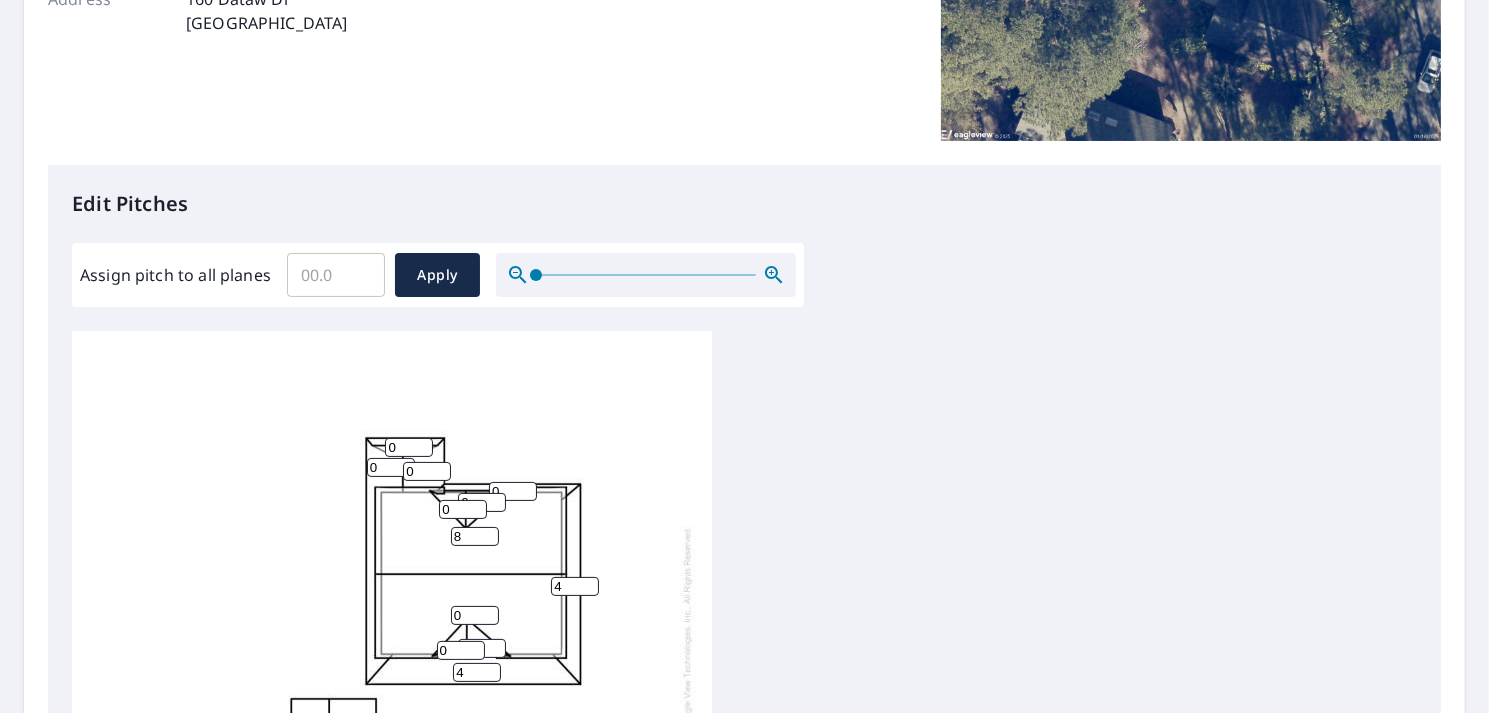 type on "8" 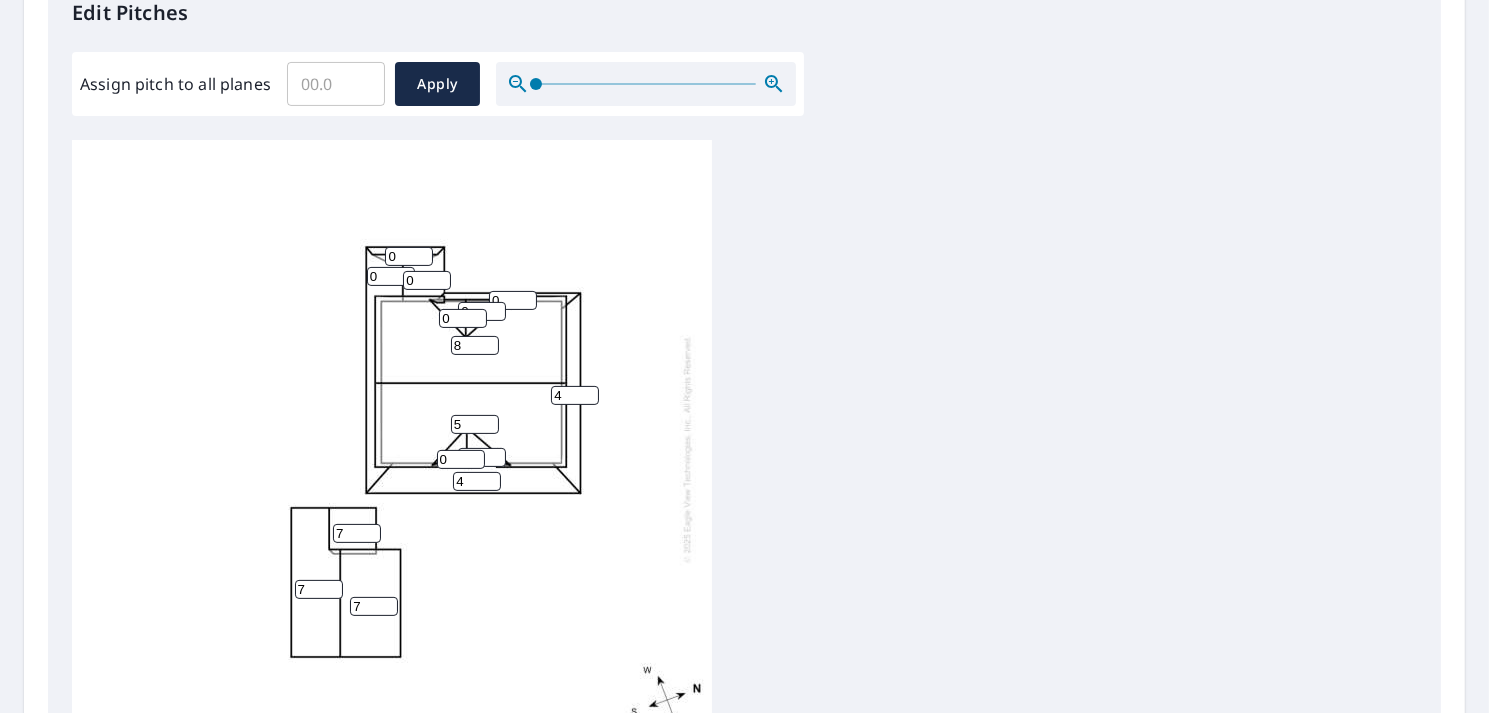 type on "5" 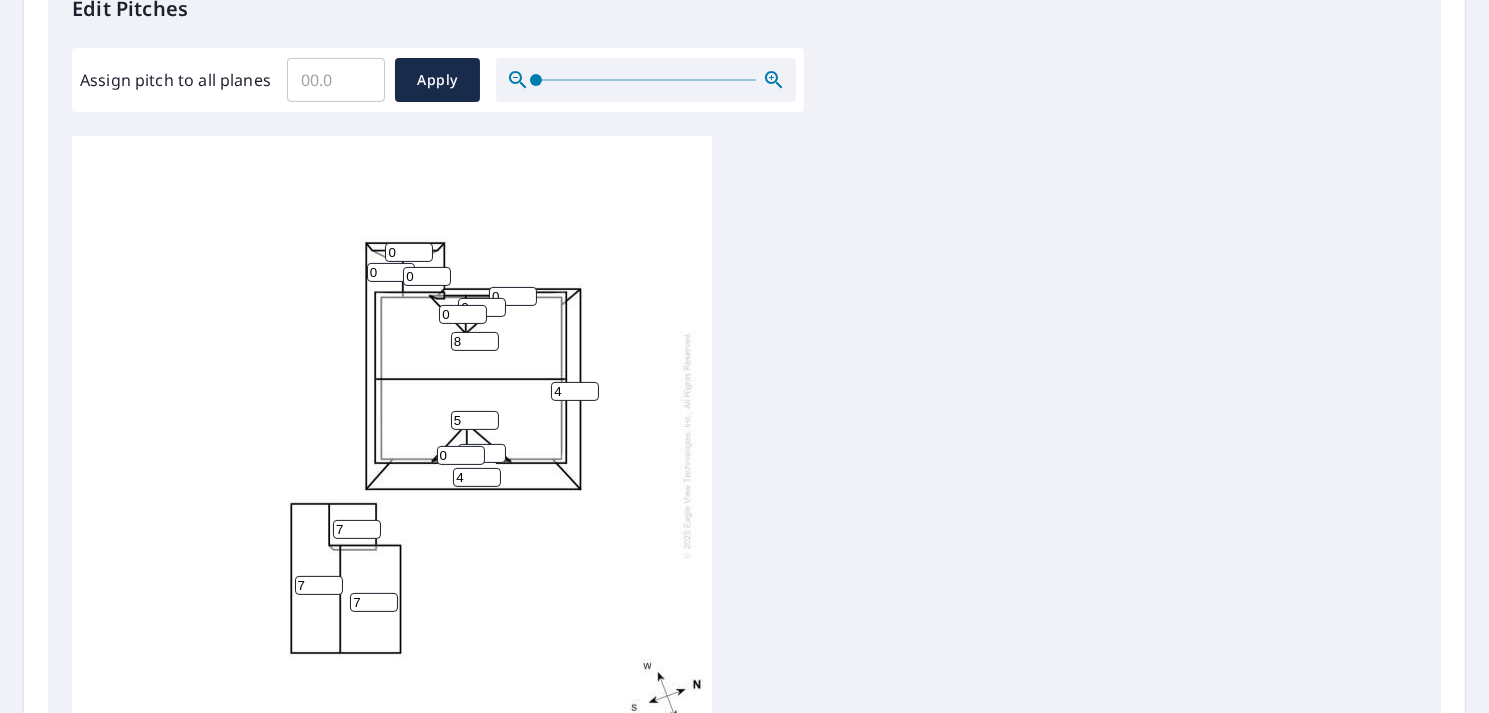 click on "0" at bounding box center [461, 455] 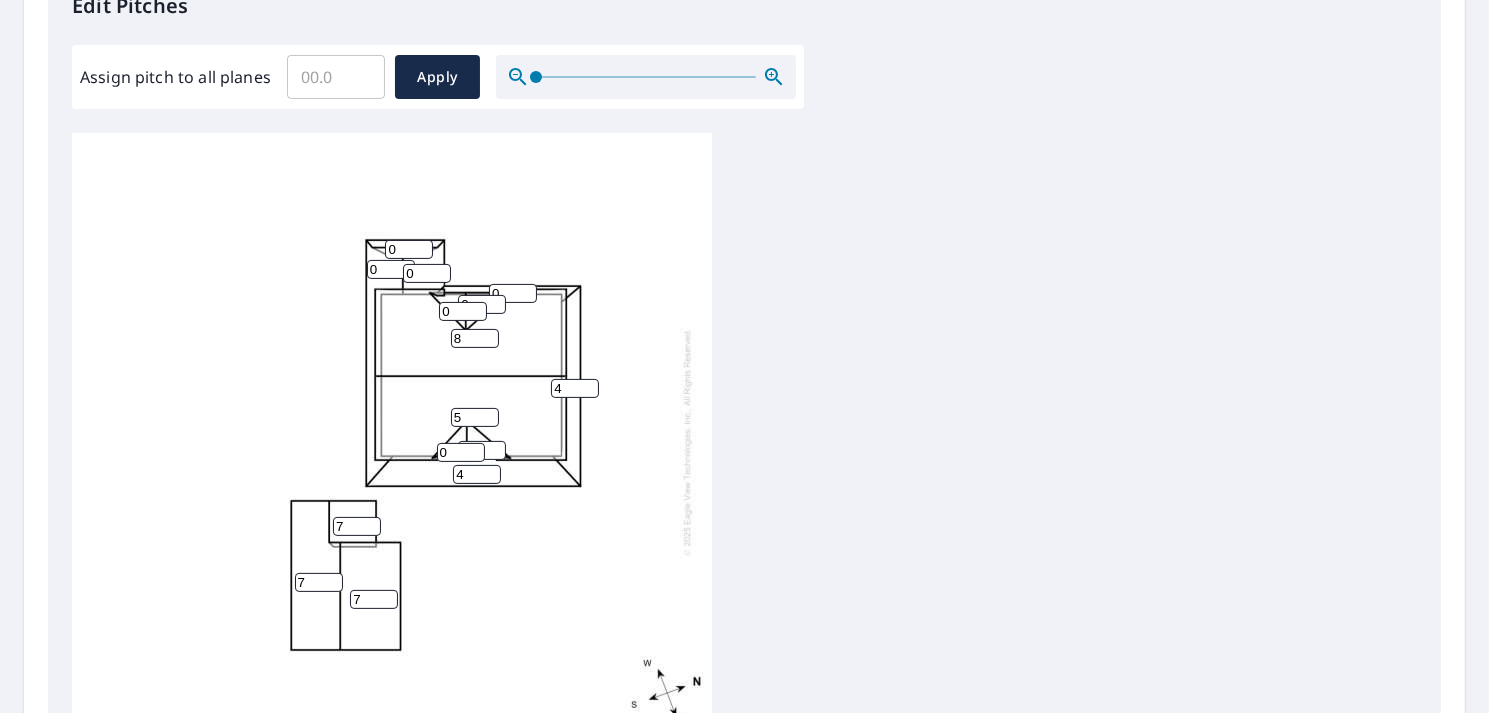 scroll, scrollTop: 571, scrollLeft: 0, axis: vertical 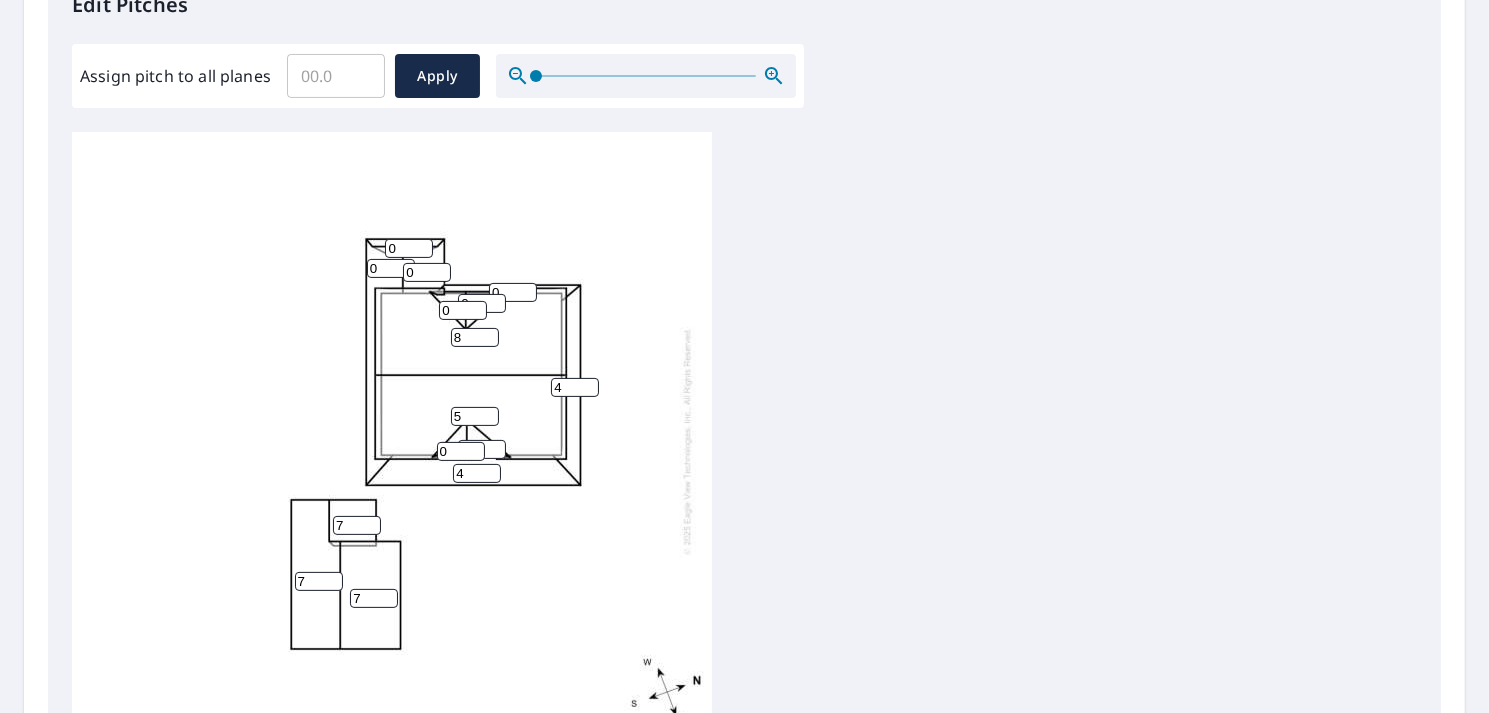 drag, startPoint x: 453, startPoint y: 436, endPoint x: 409, endPoint y: 447, distance: 45.35416 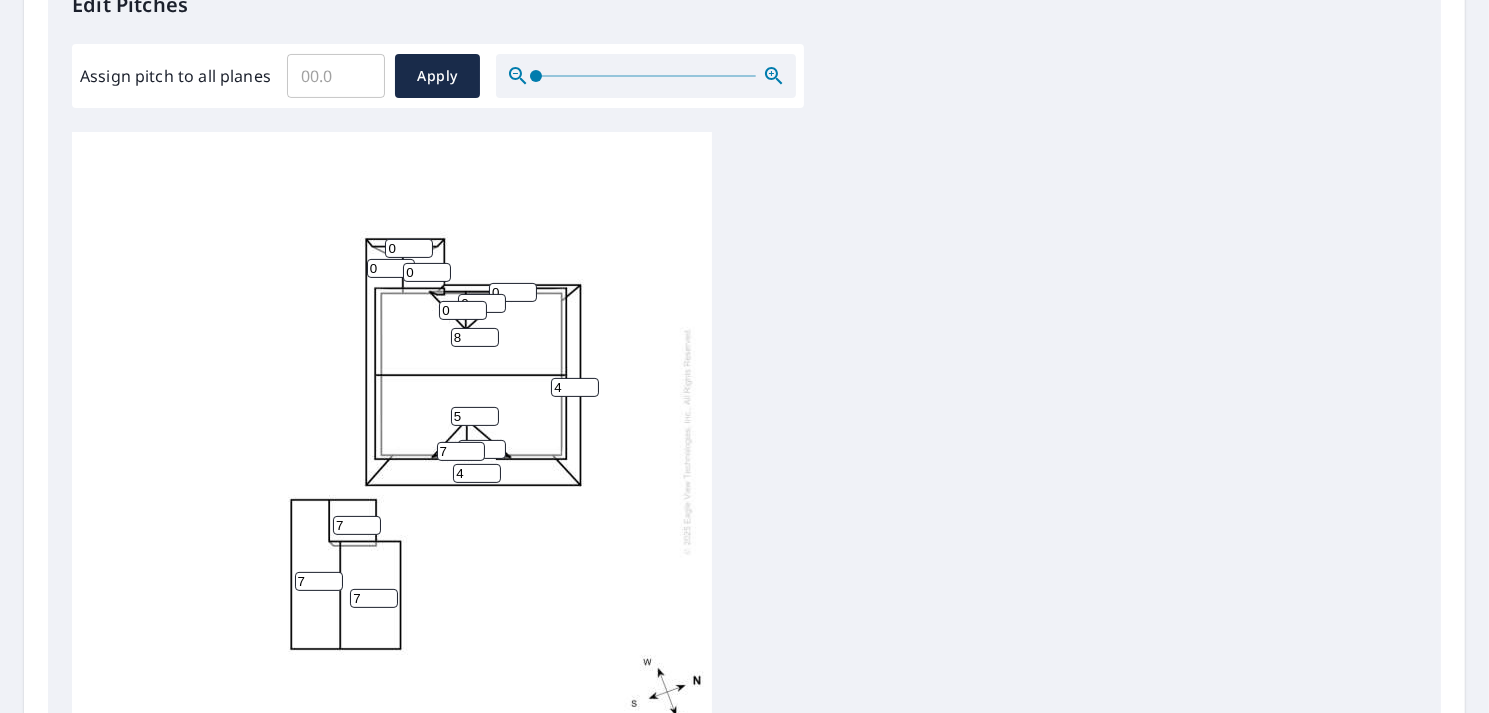 type on "7" 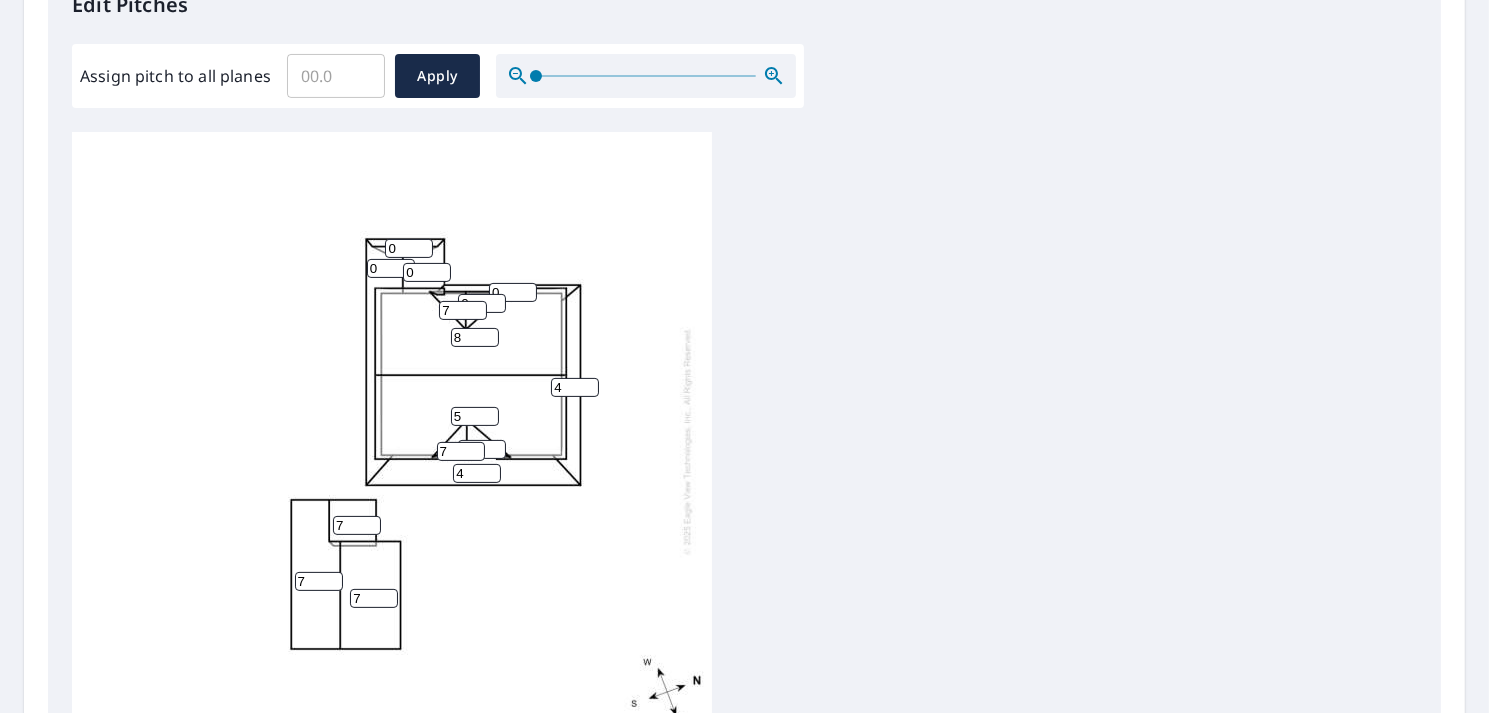 type on "7" 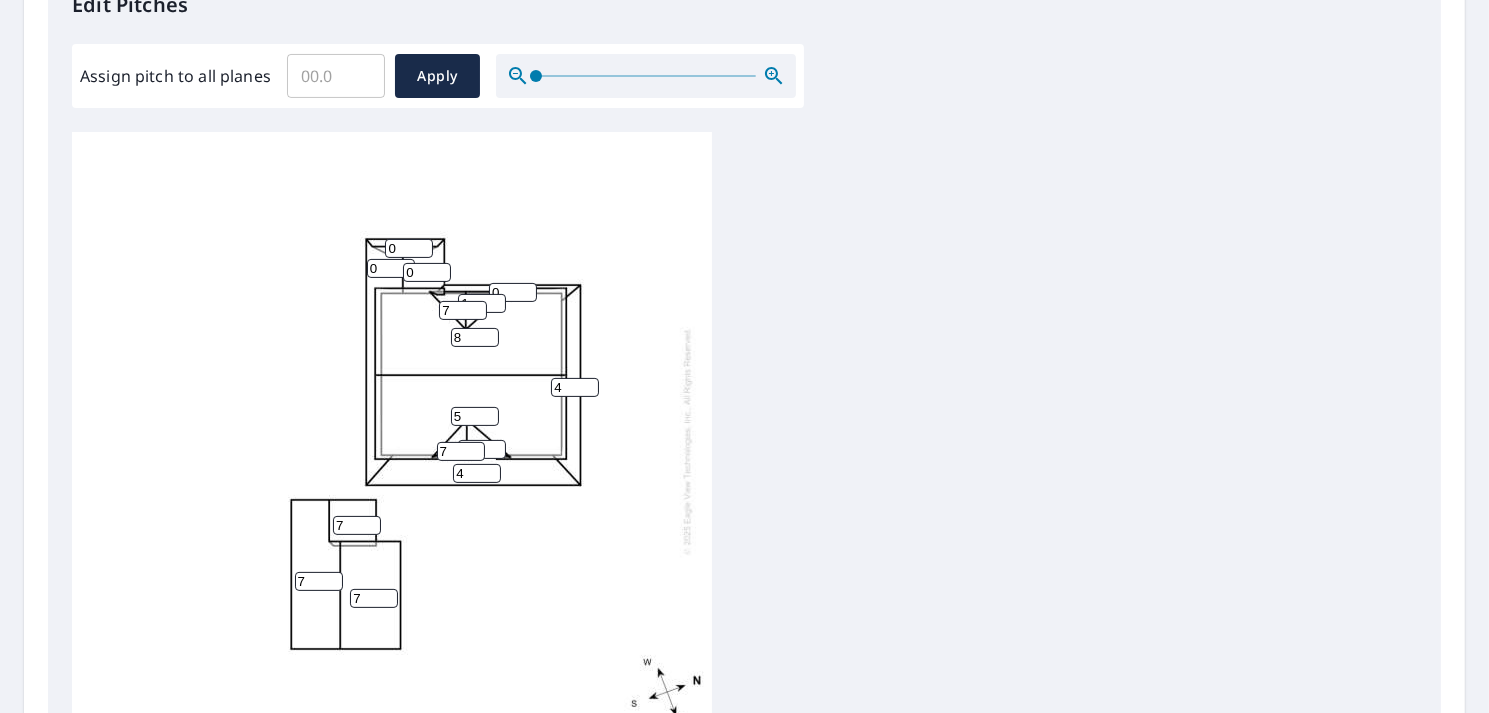 type on "0" 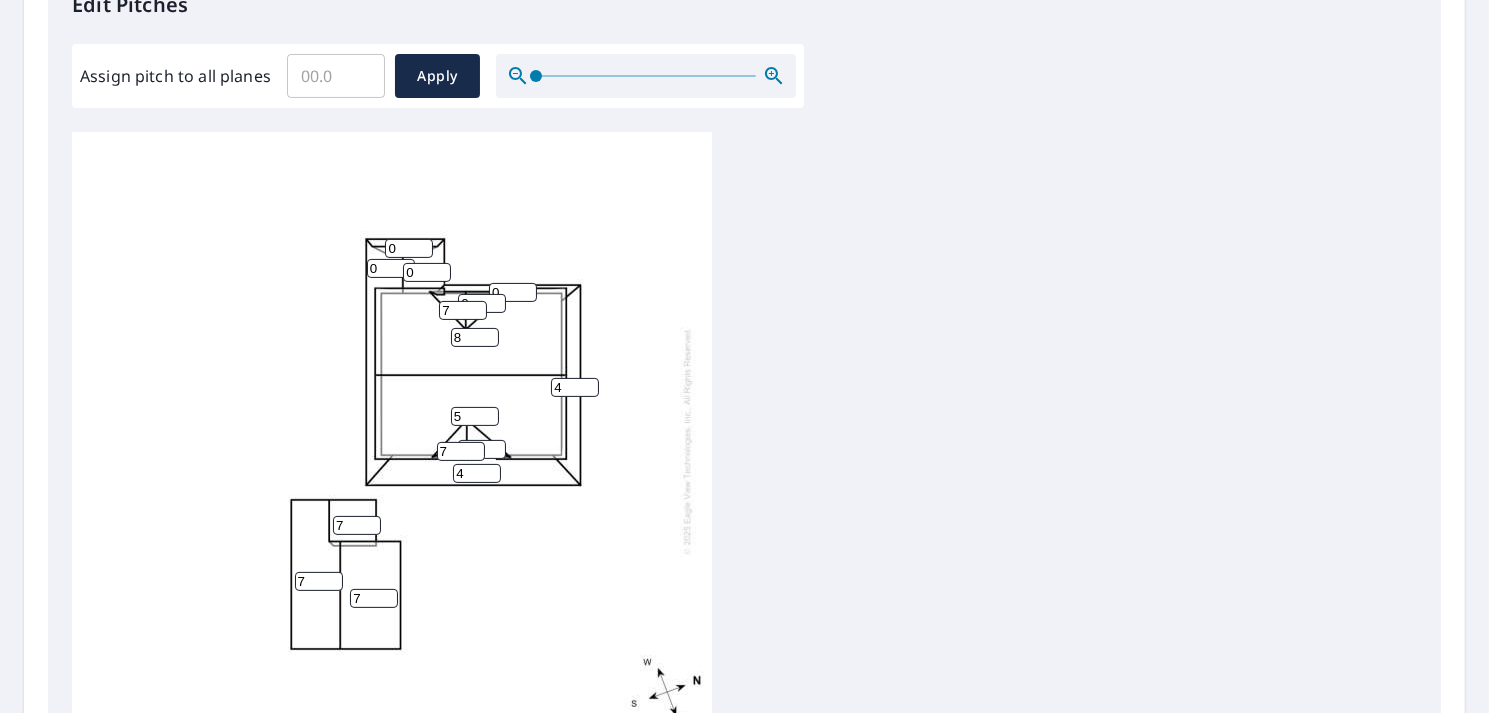 drag, startPoint x: 491, startPoint y: 285, endPoint x: 448, endPoint y: 288, distance: 43.104523 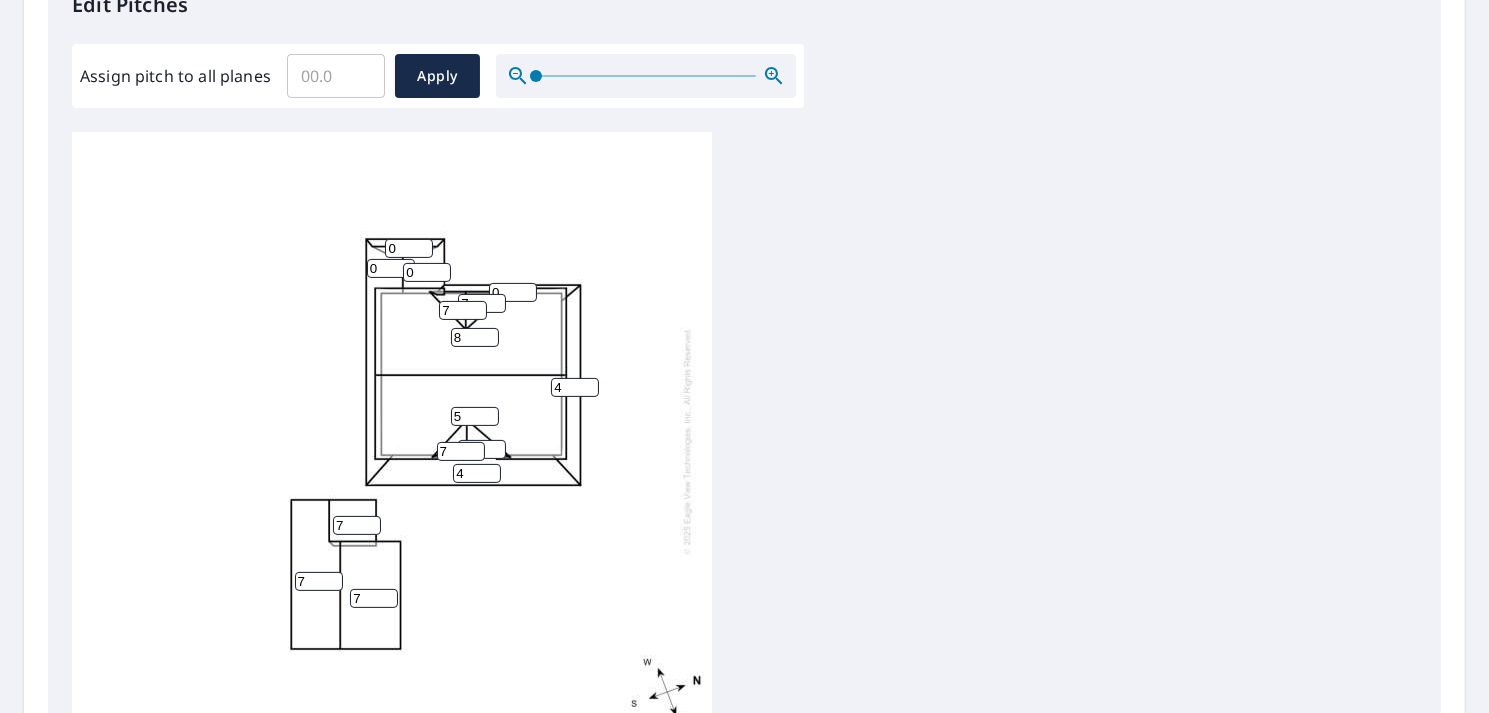 type on "7" 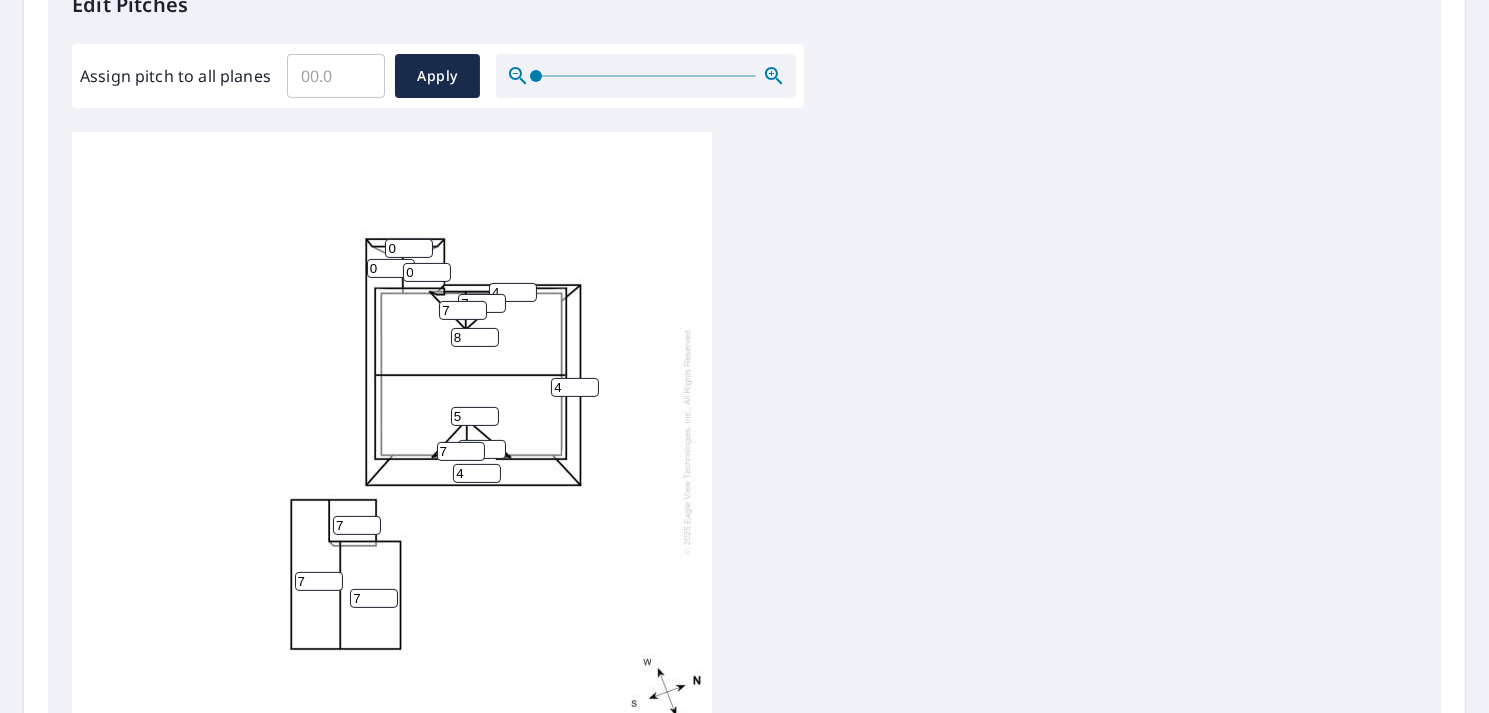 type on "4" 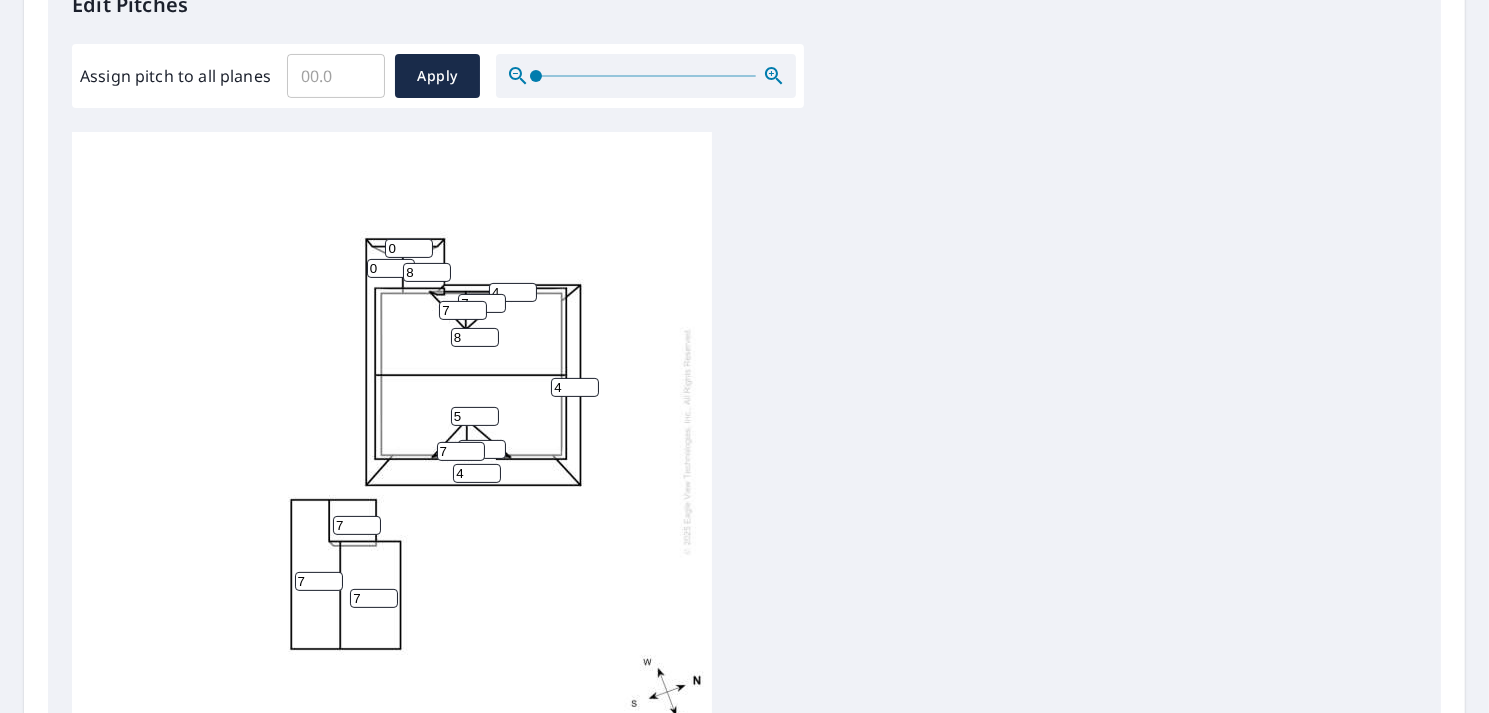type on "8" 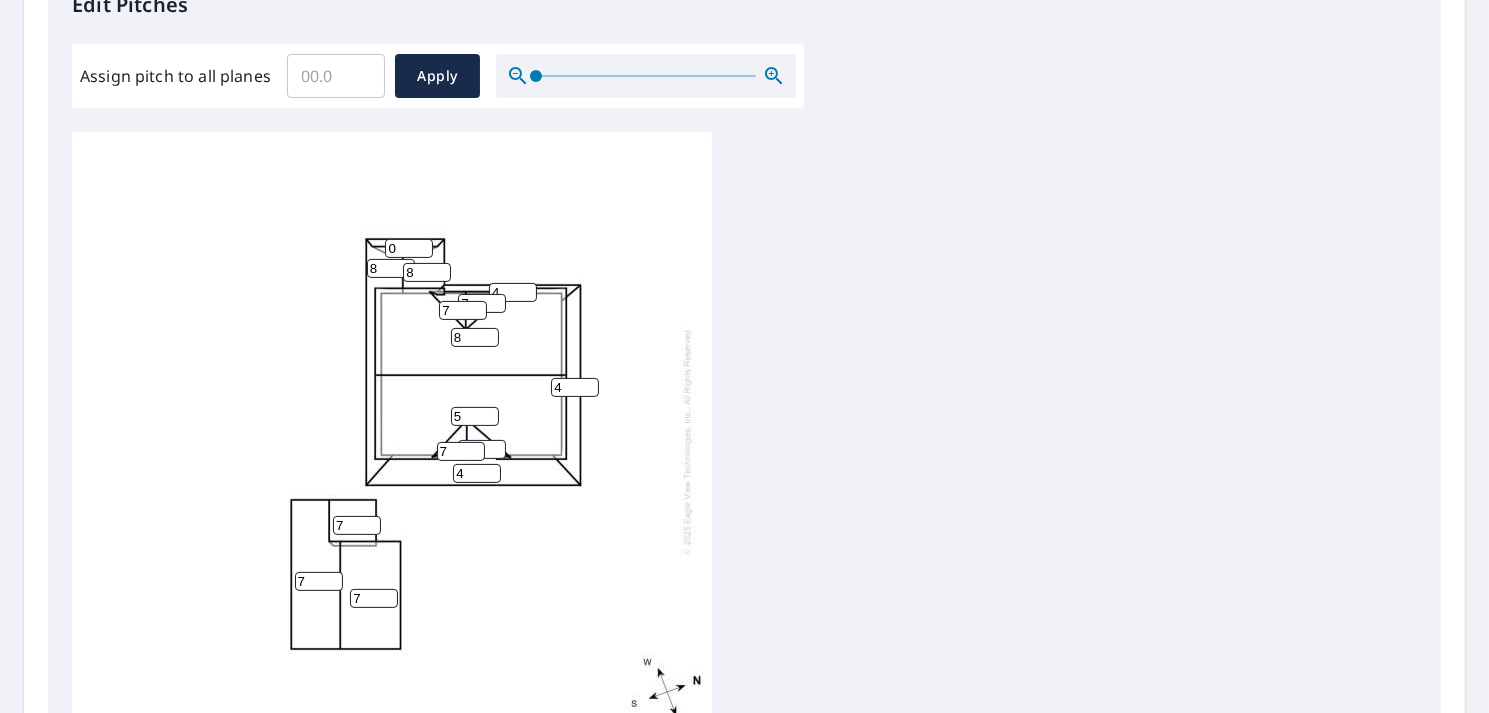 type on "8" 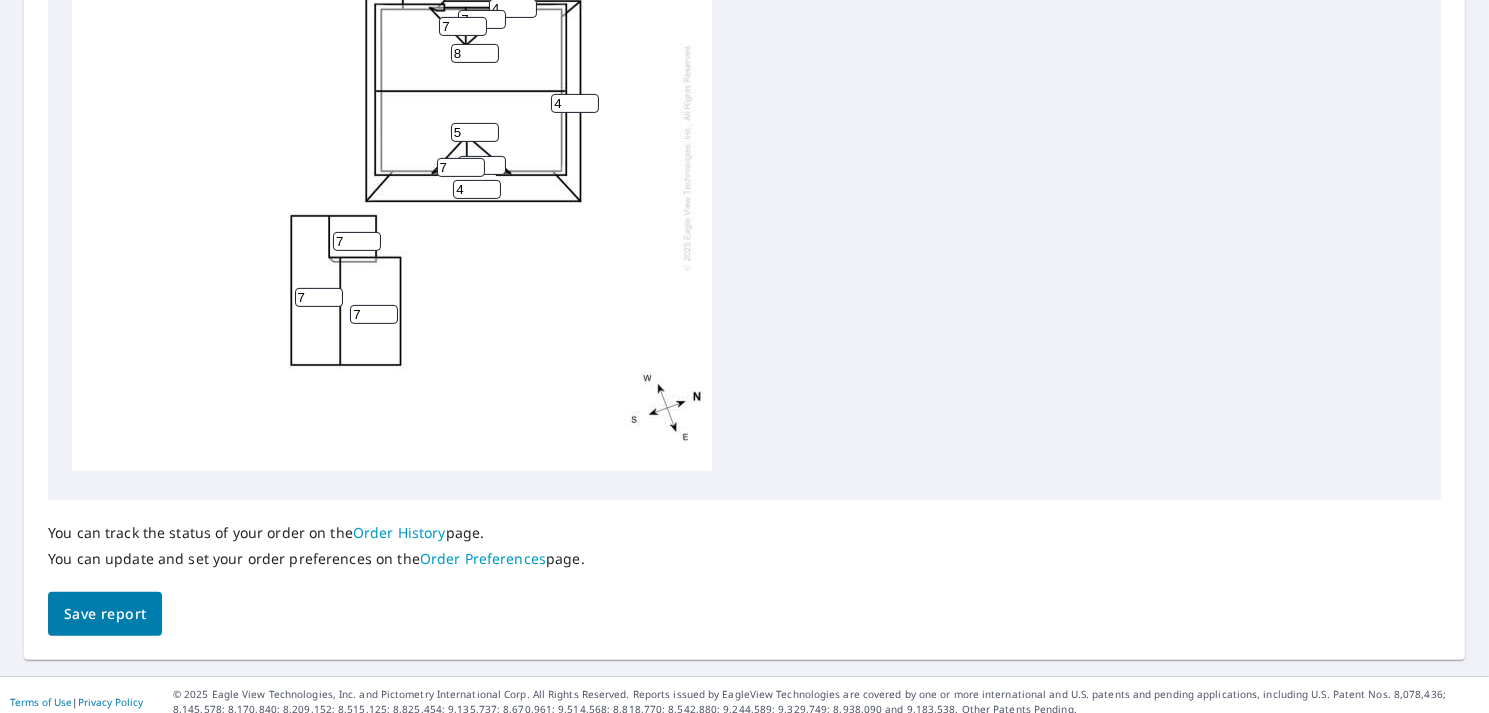 type on "8" 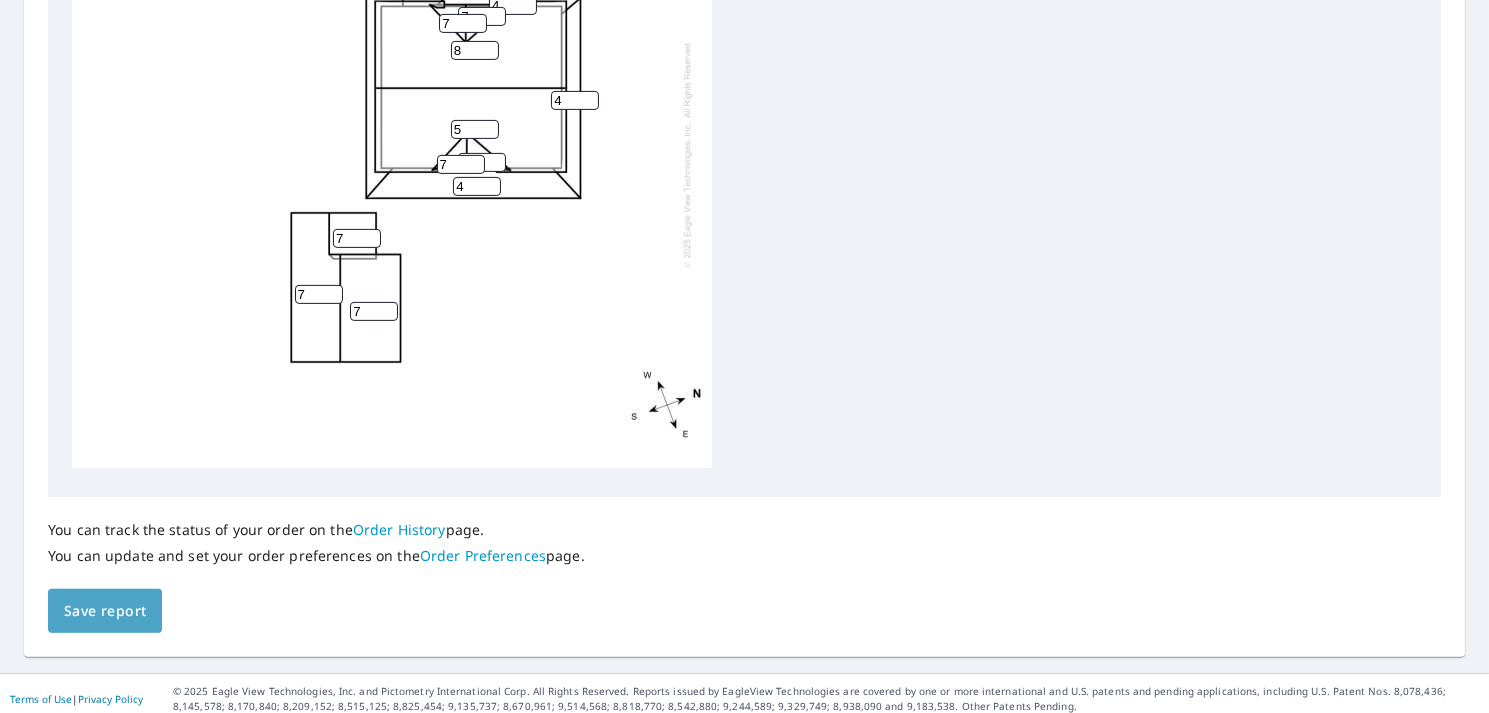 click on "Save report" at bounding box center [105, 611] 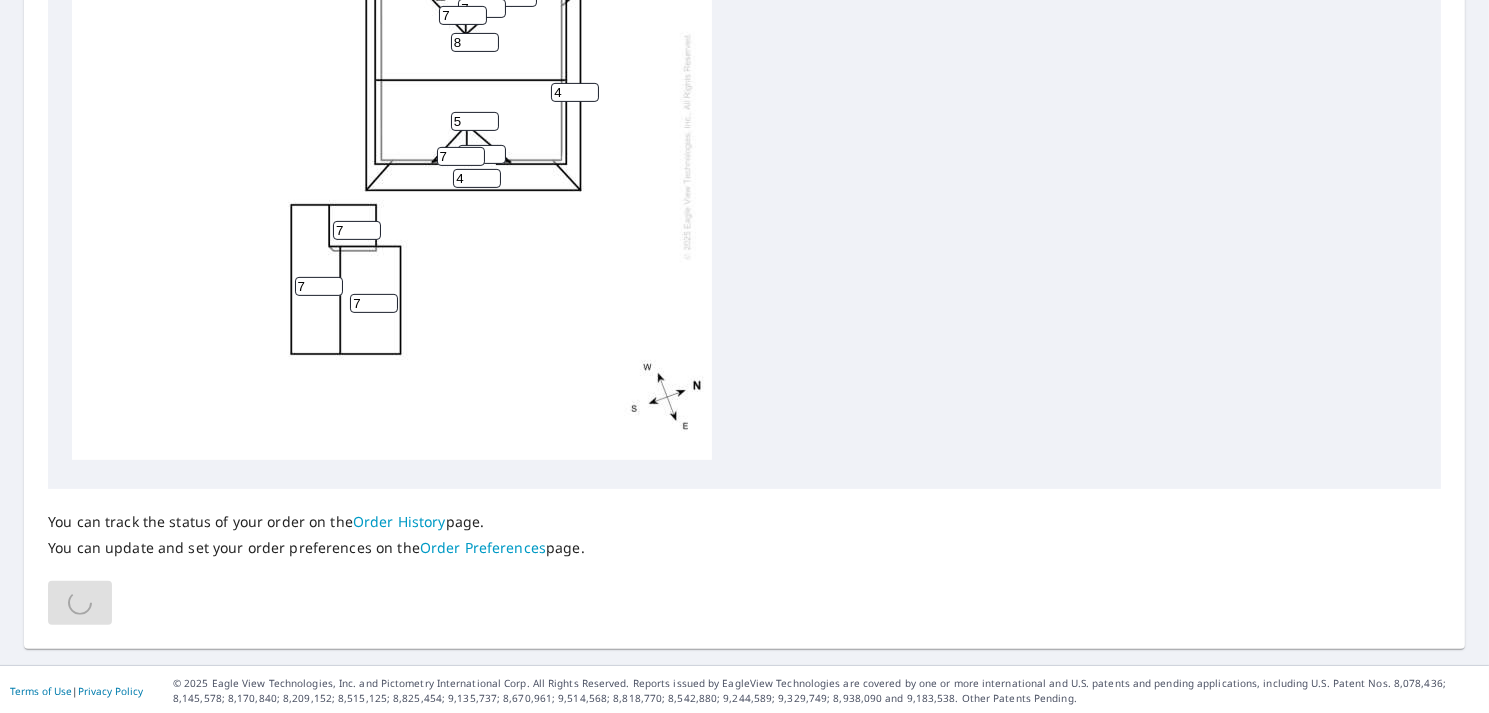scroll, scrollTop: 868, scrollLeft: 0, axis: vertical 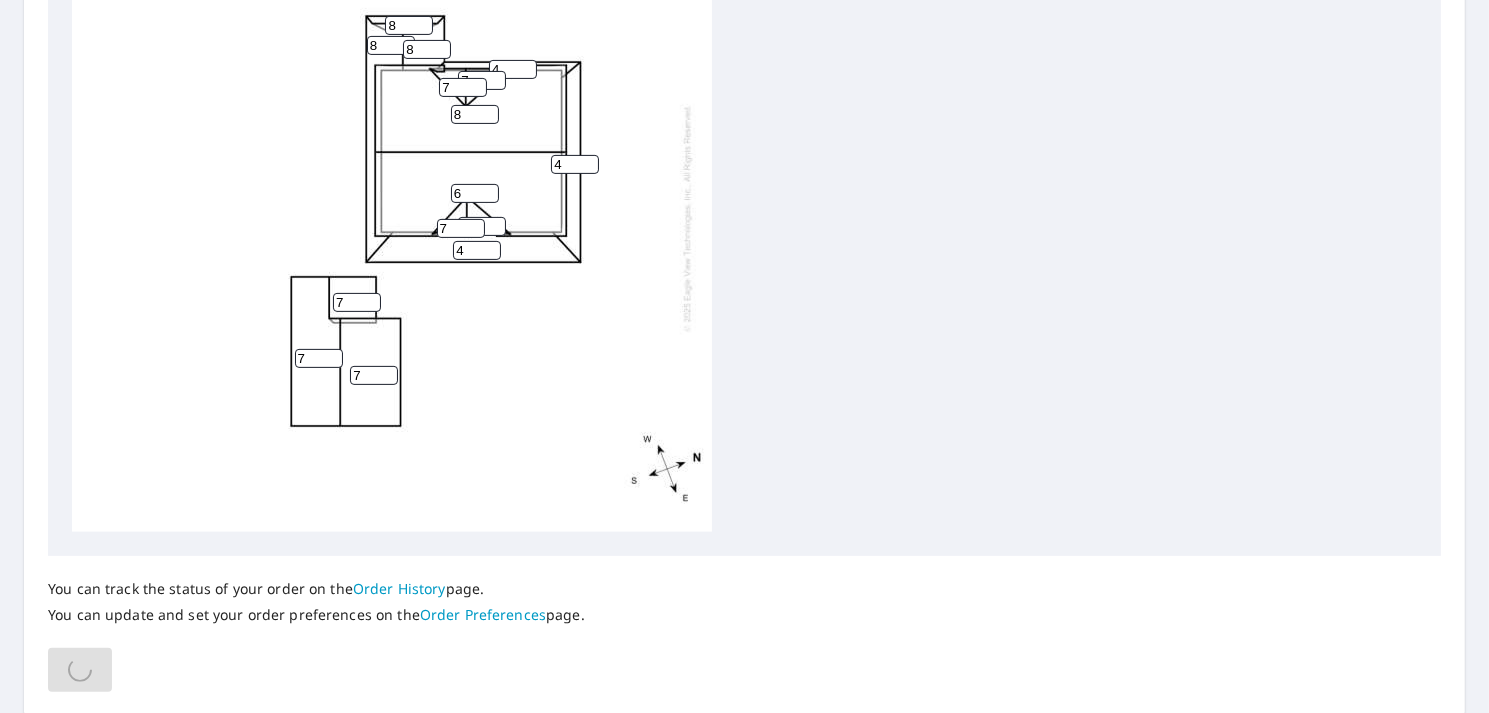 click on "6" at bounding box center [475, 193] 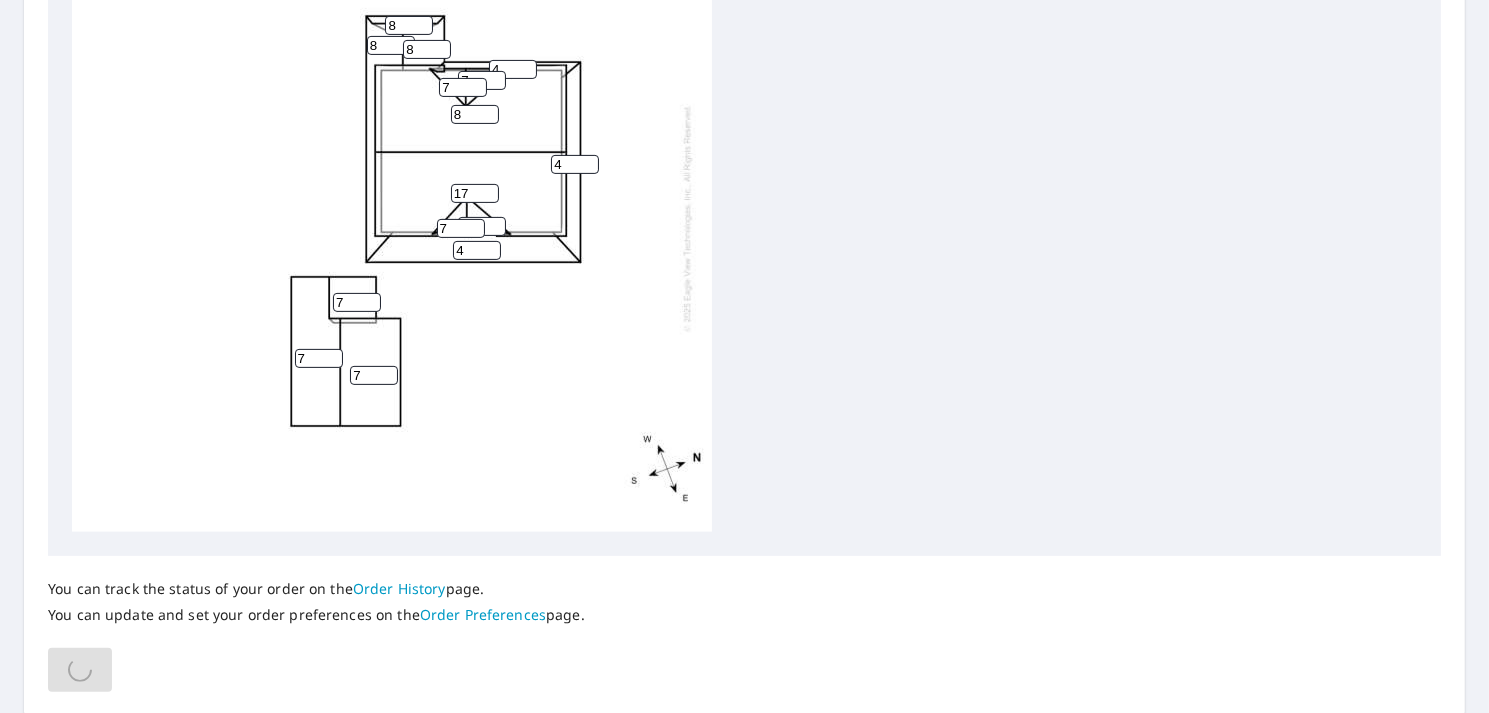 drag, startPoint x: 472, startPoint y: 202, endPoint x: 457, endPoint y: 206, distance: 15.524175 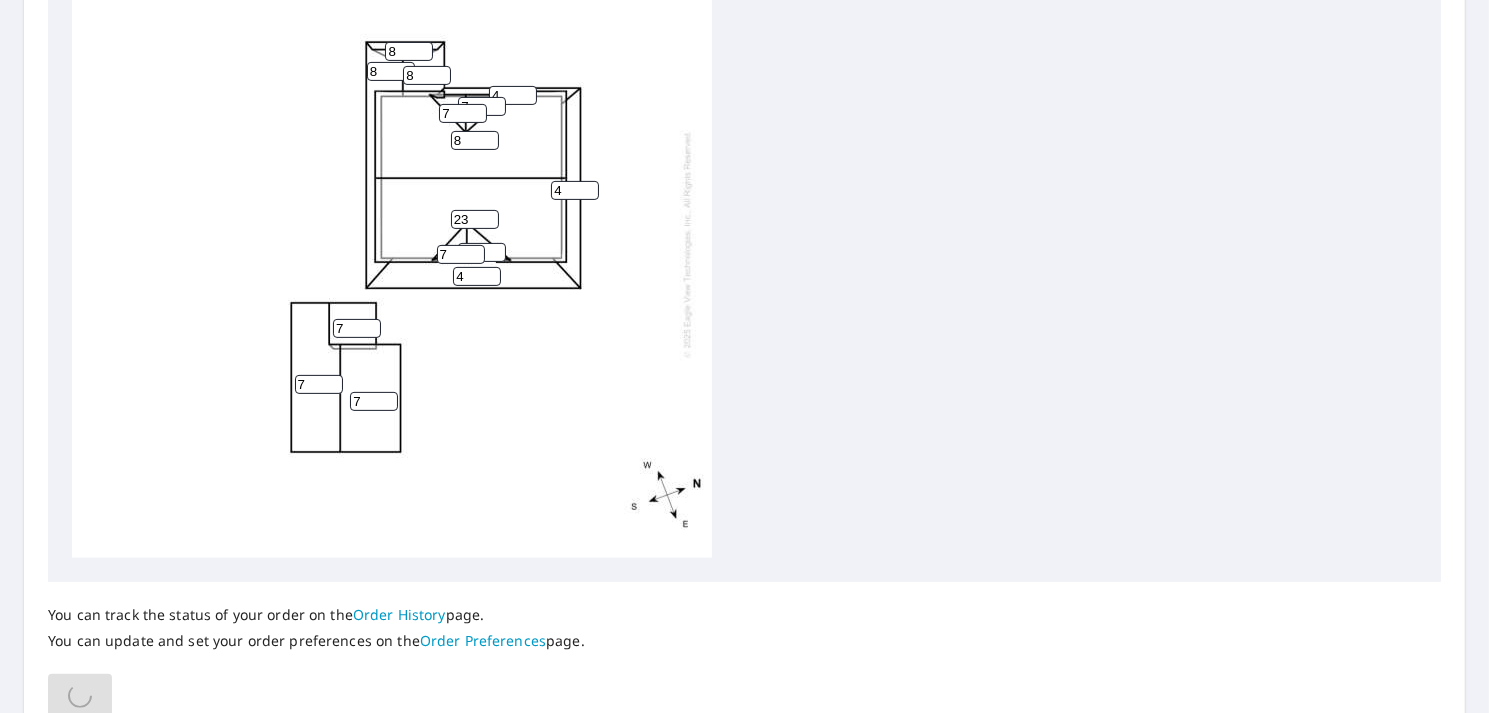 scroll, scrollTop: 772, scrollLeft: 0, axis: vertical 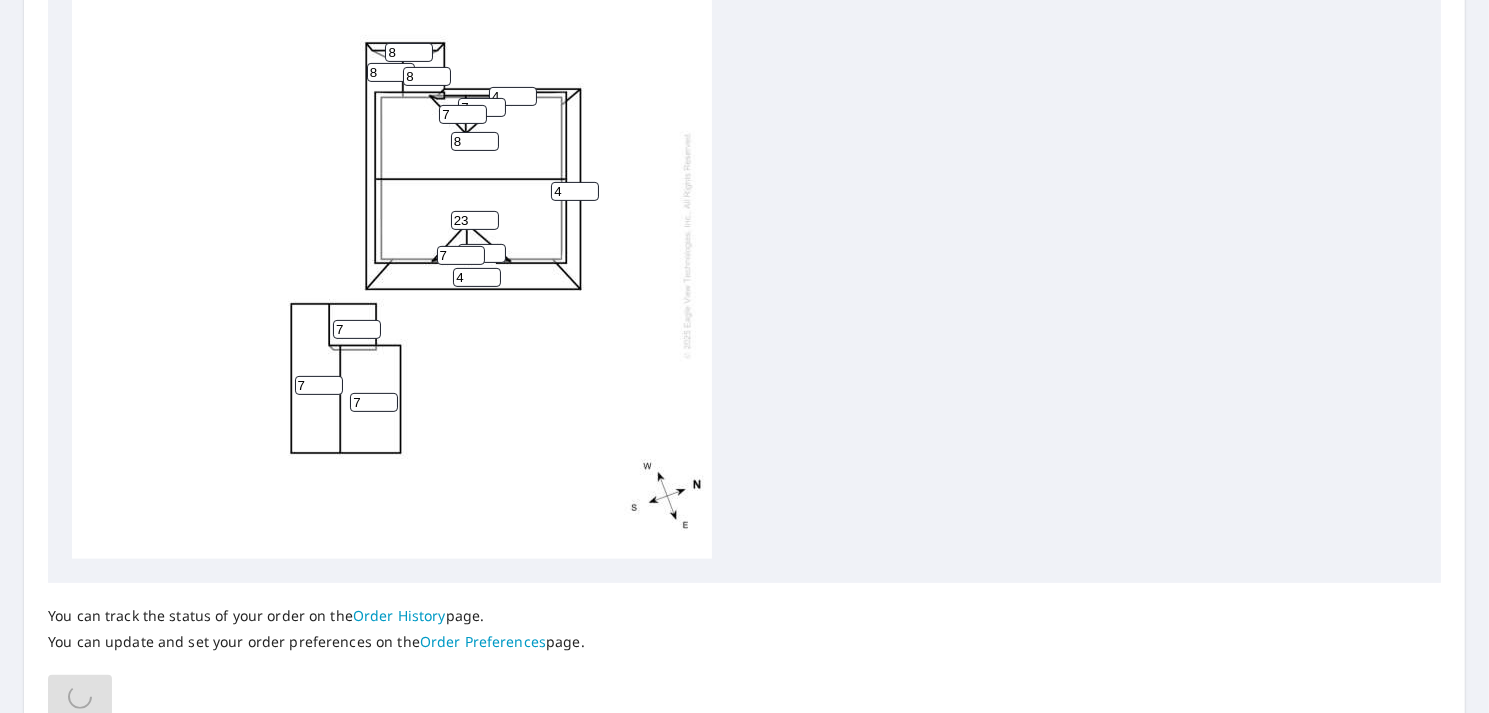 drag, startPoint x: 468, startPoint y: 215, endPoint x: 440, endPoint y: 222, distance: 28.86174 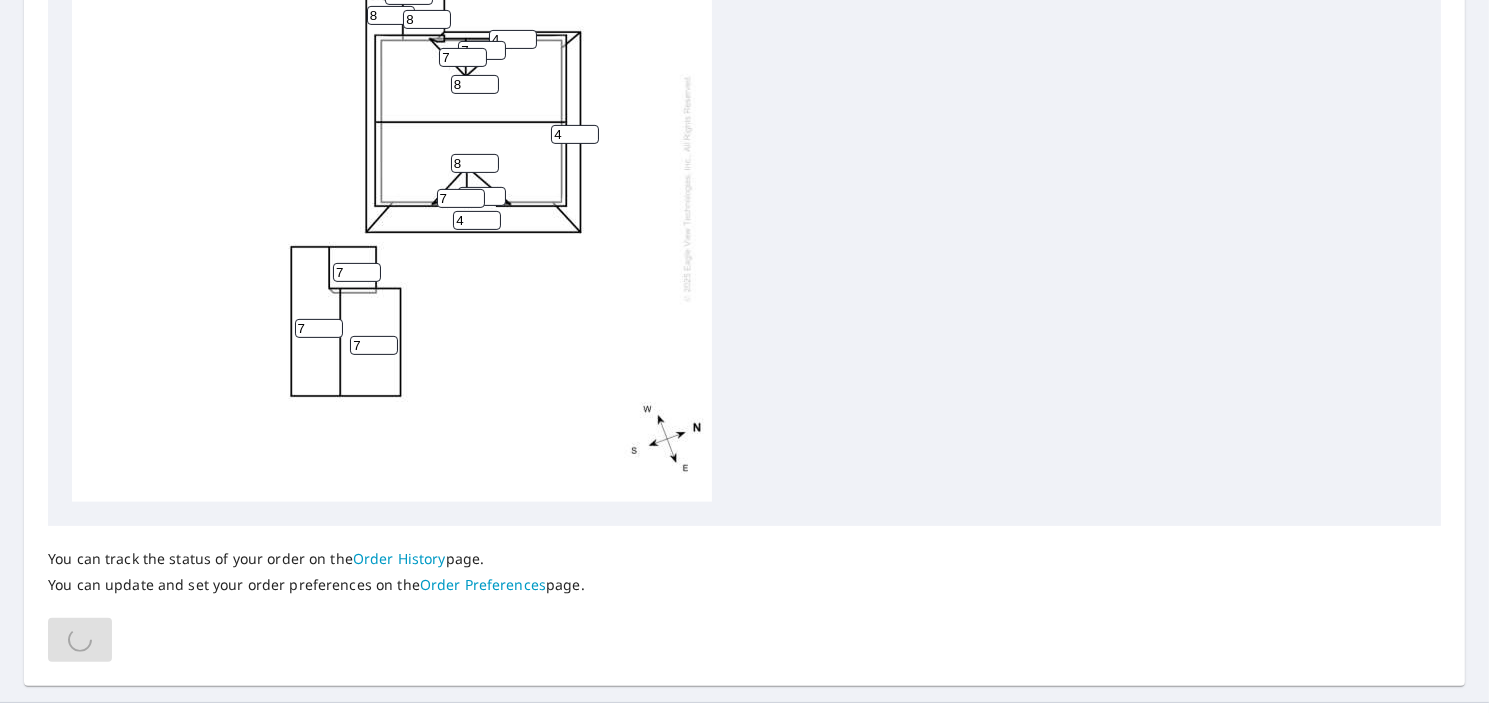 scroll, scrollTop: 868, scrollLeft: 0, axis: vertical 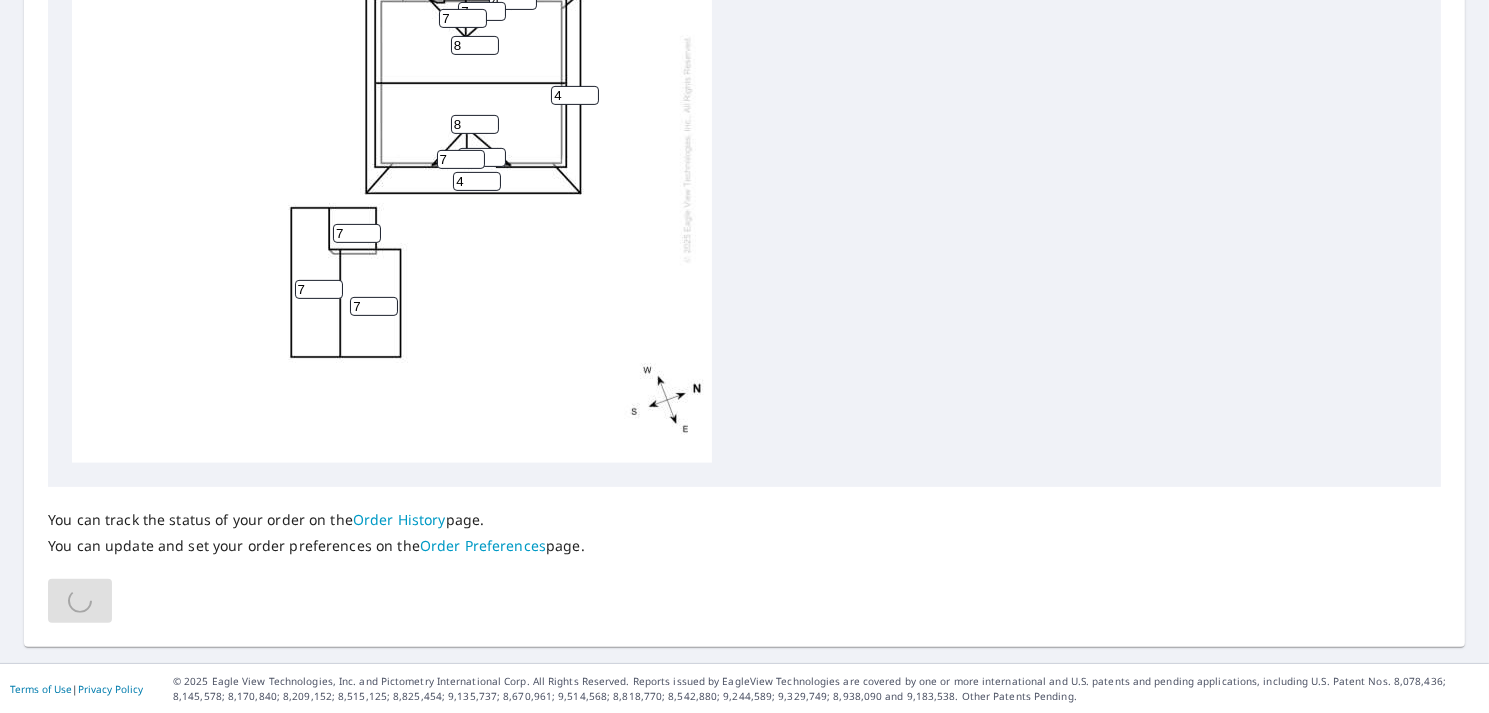 type on "8" 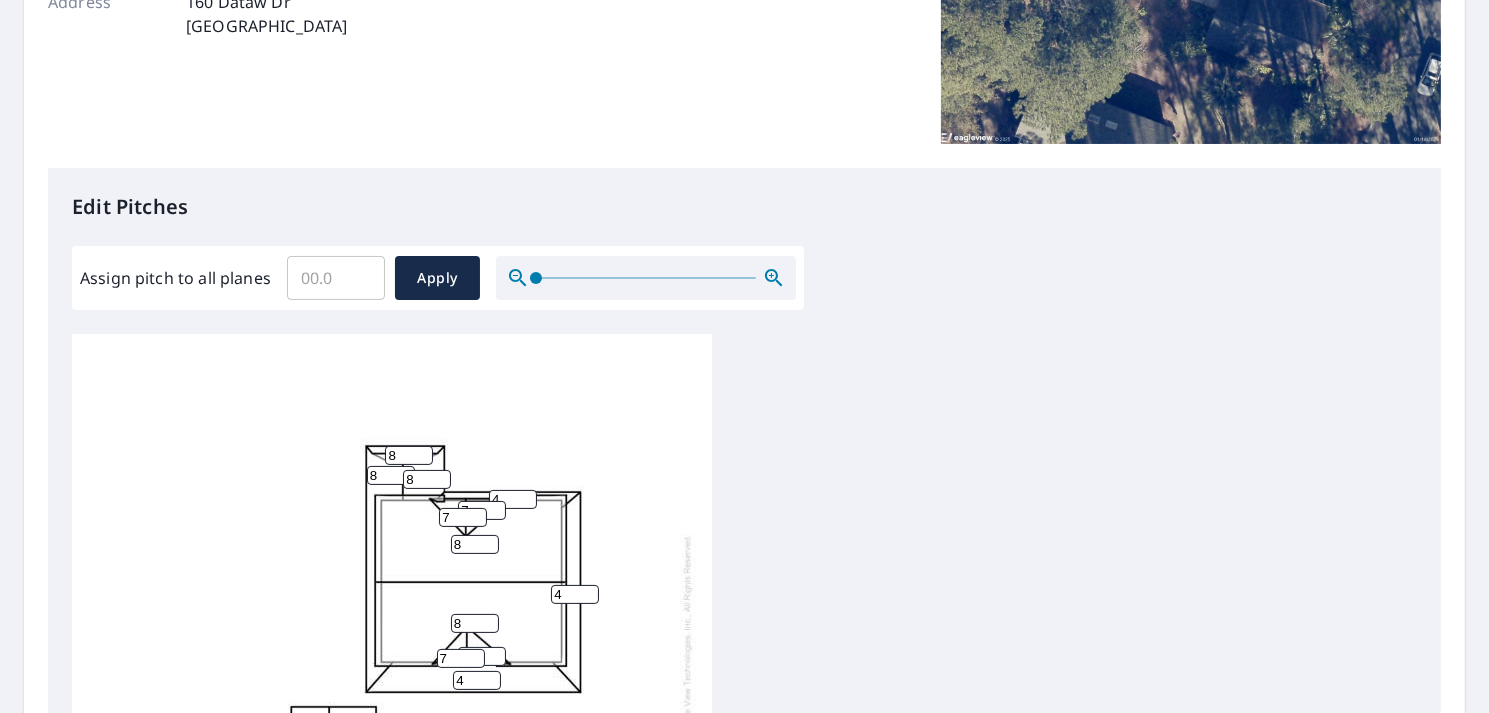 scroll, scrollTop: 368, scrollLeft: 0, axis: vertical 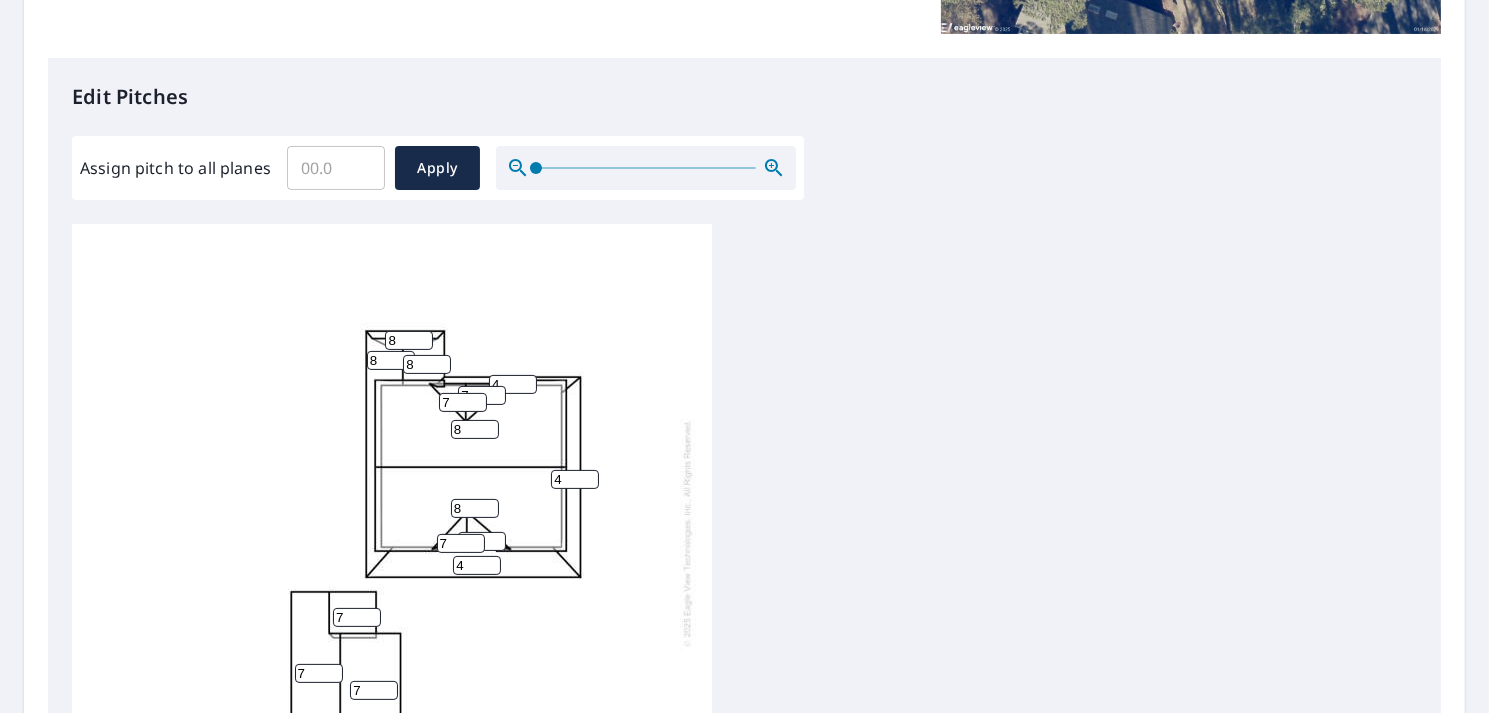 drag, startPoint x: 465, startPoint y: 383, endPoint x: 400, endPoint y: 388, distance: 65.192024 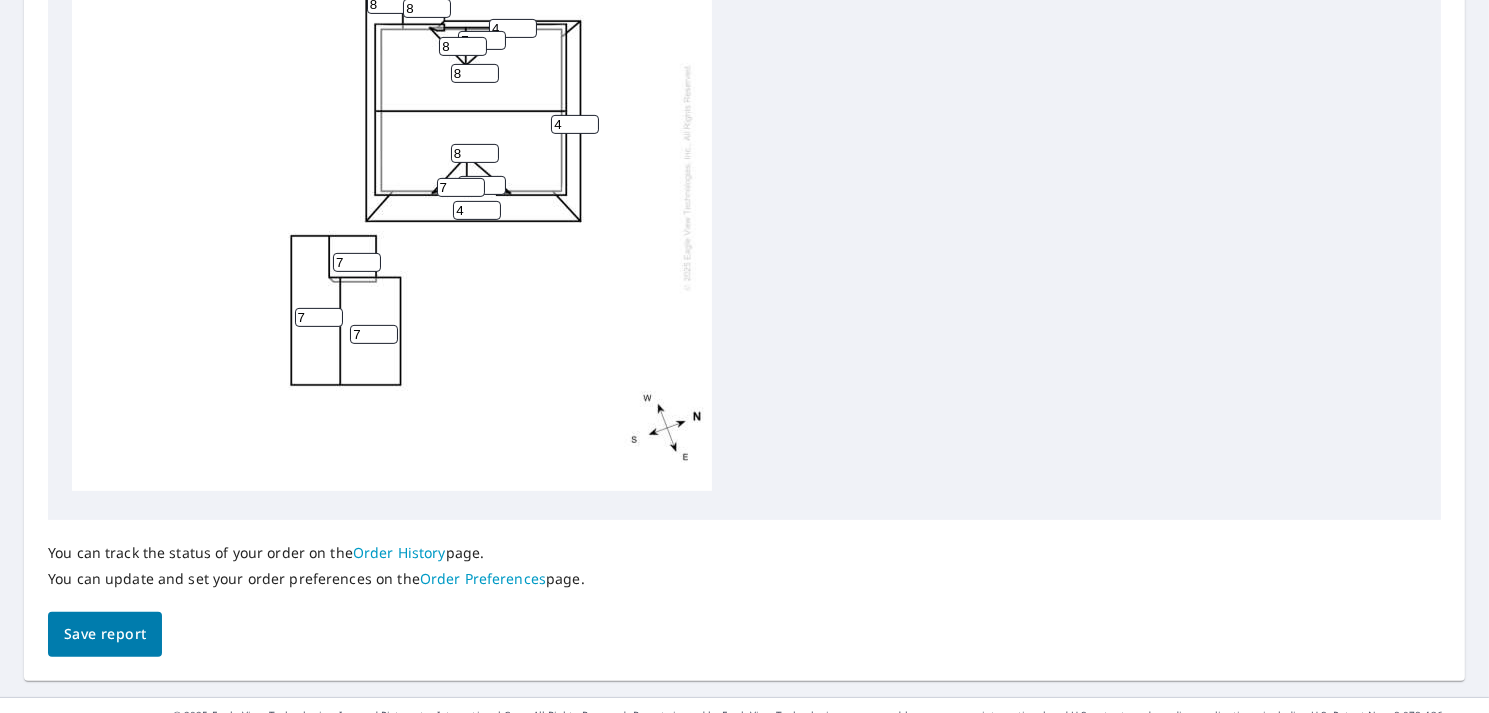 scroll, scrollTop: 941, scrollLeft: 0, axis: vertical 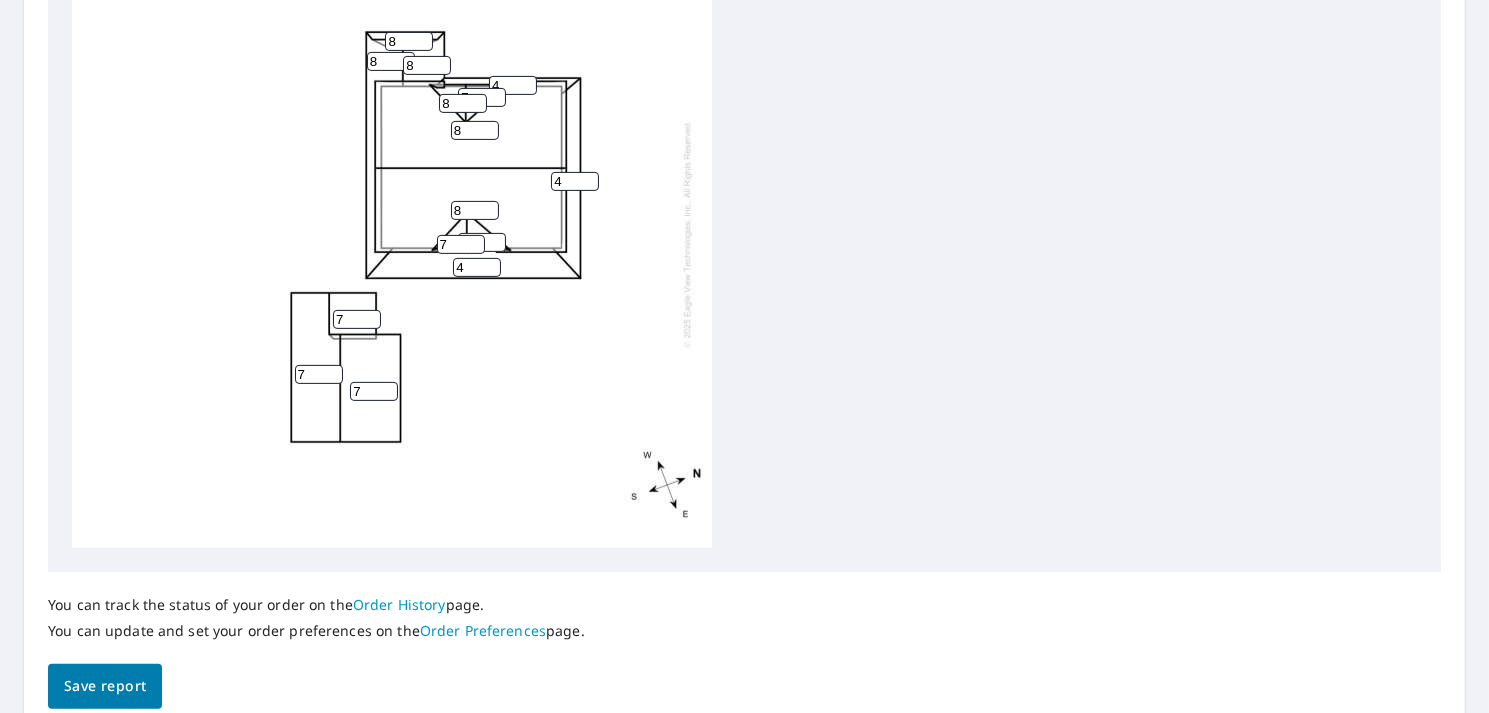 drag, startPoint x: 455, startPoint y: 103, endPoint x: 407, endPoint y: 100, distance: 48.09366 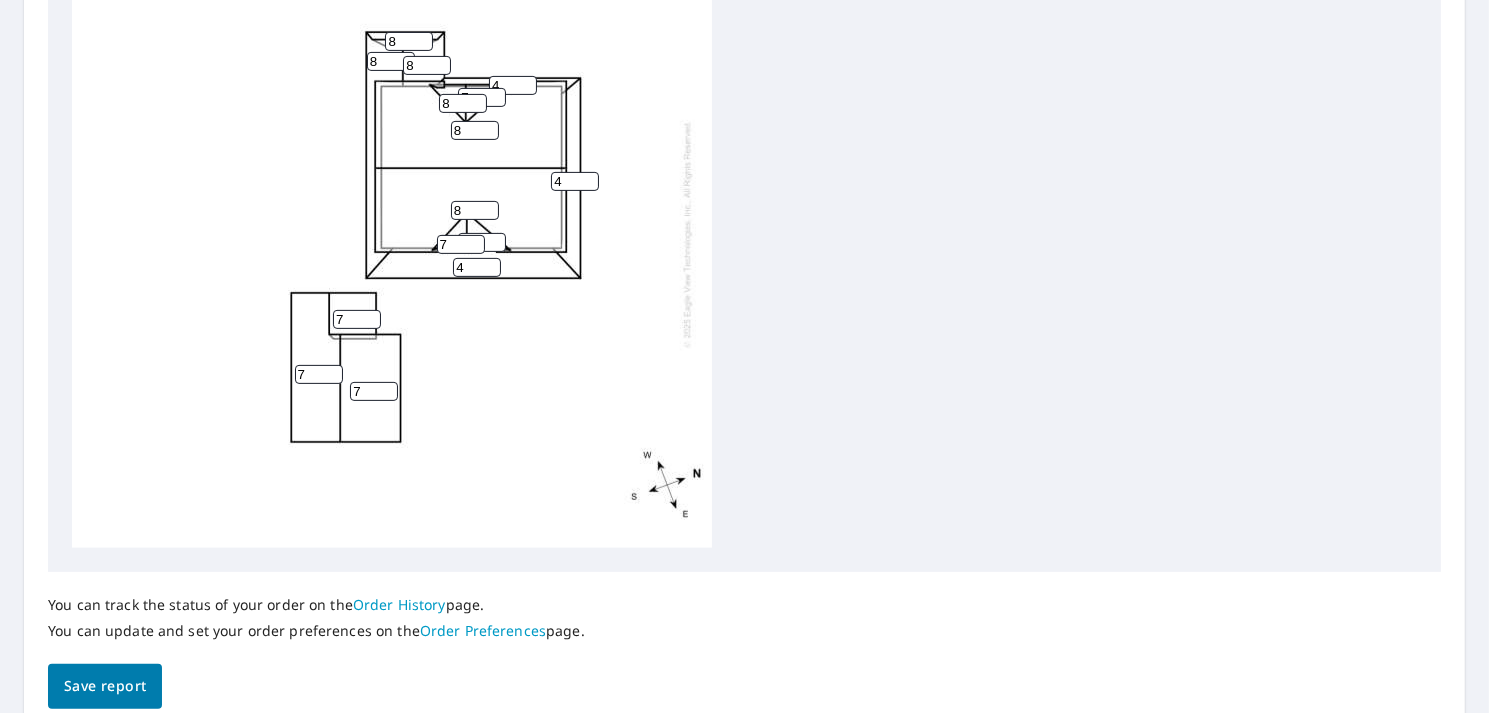 click on "8 8 7 7 4 8 4 7 8 4 8 7 7 8 7" at bounding box center [392, 234] 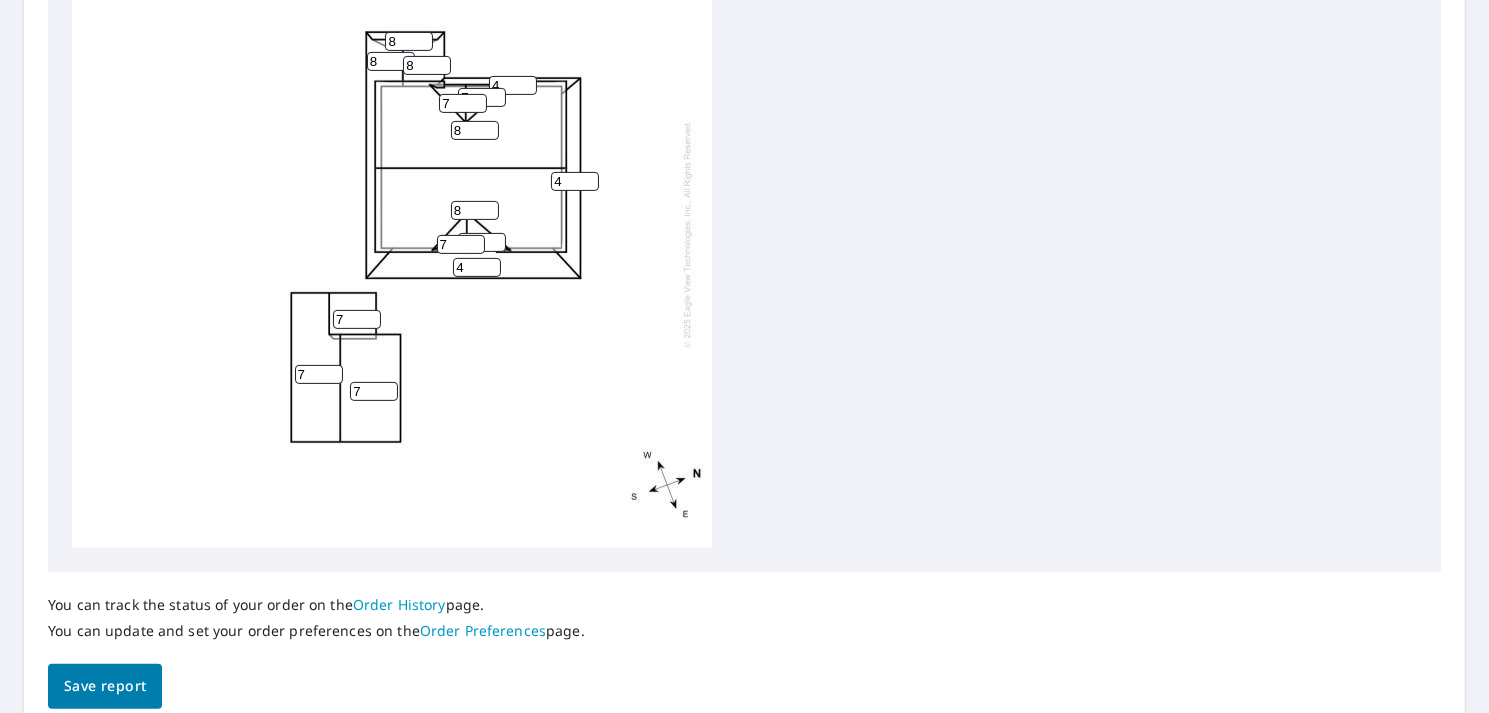 click on "Save report" at bounding box center [105, 686] 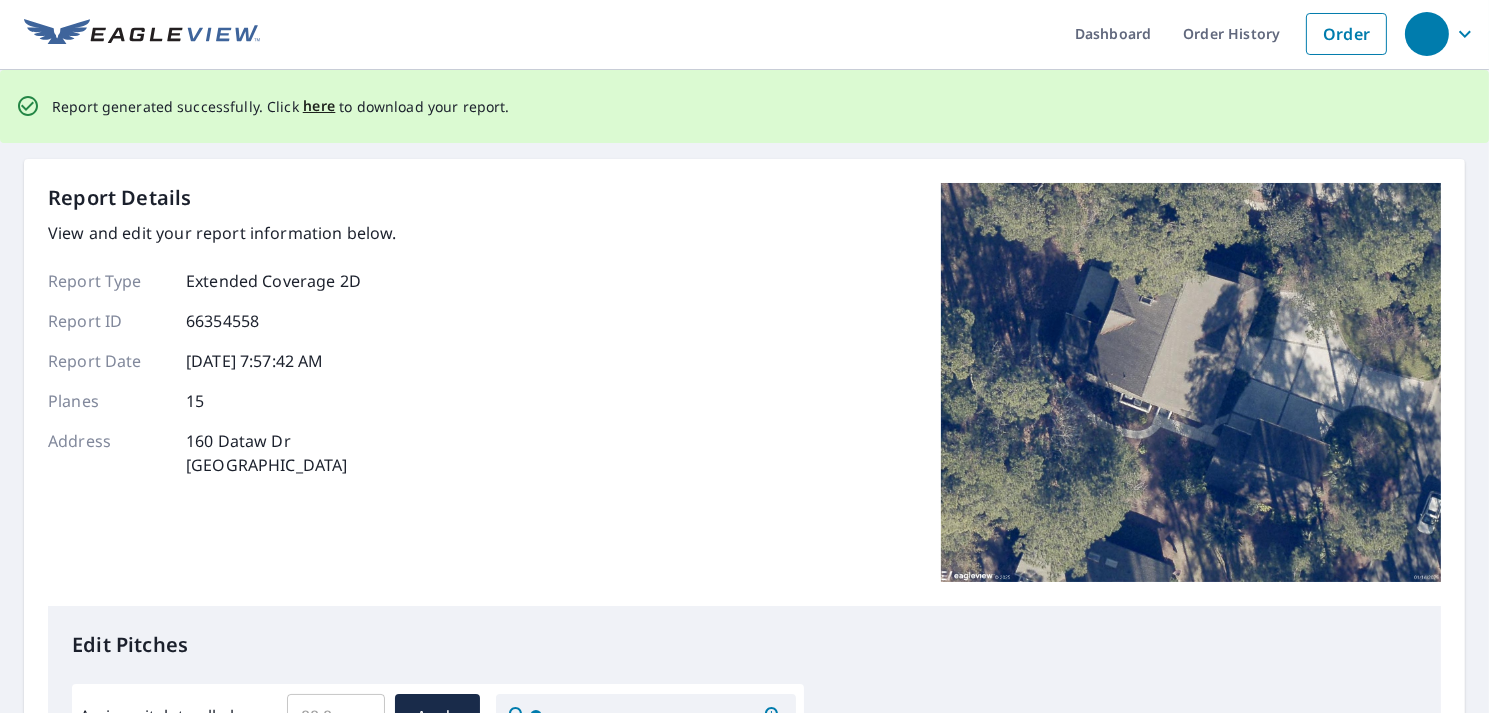 scroll, scrollTop: 0, scrollLeft: 0, axis: both 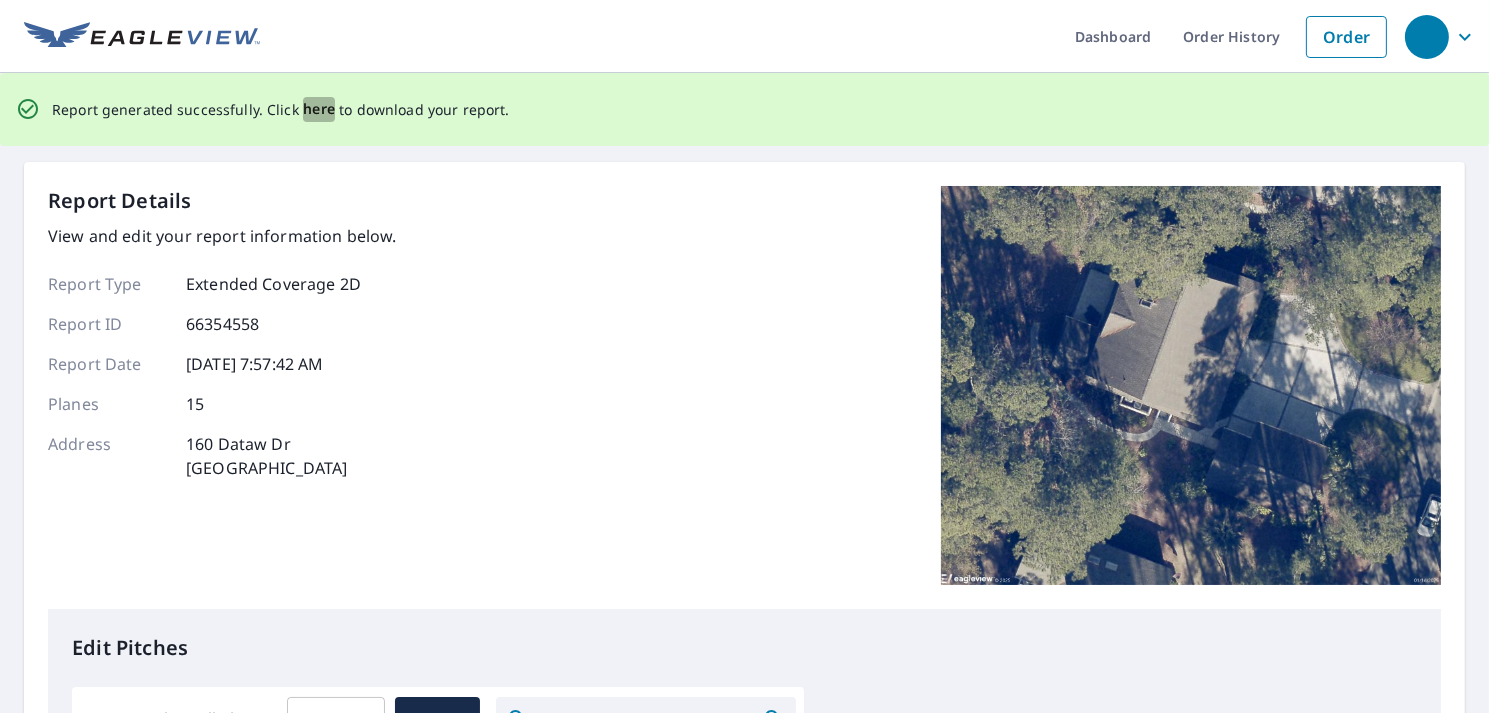 click on "here" at bounding box center (319, 109) 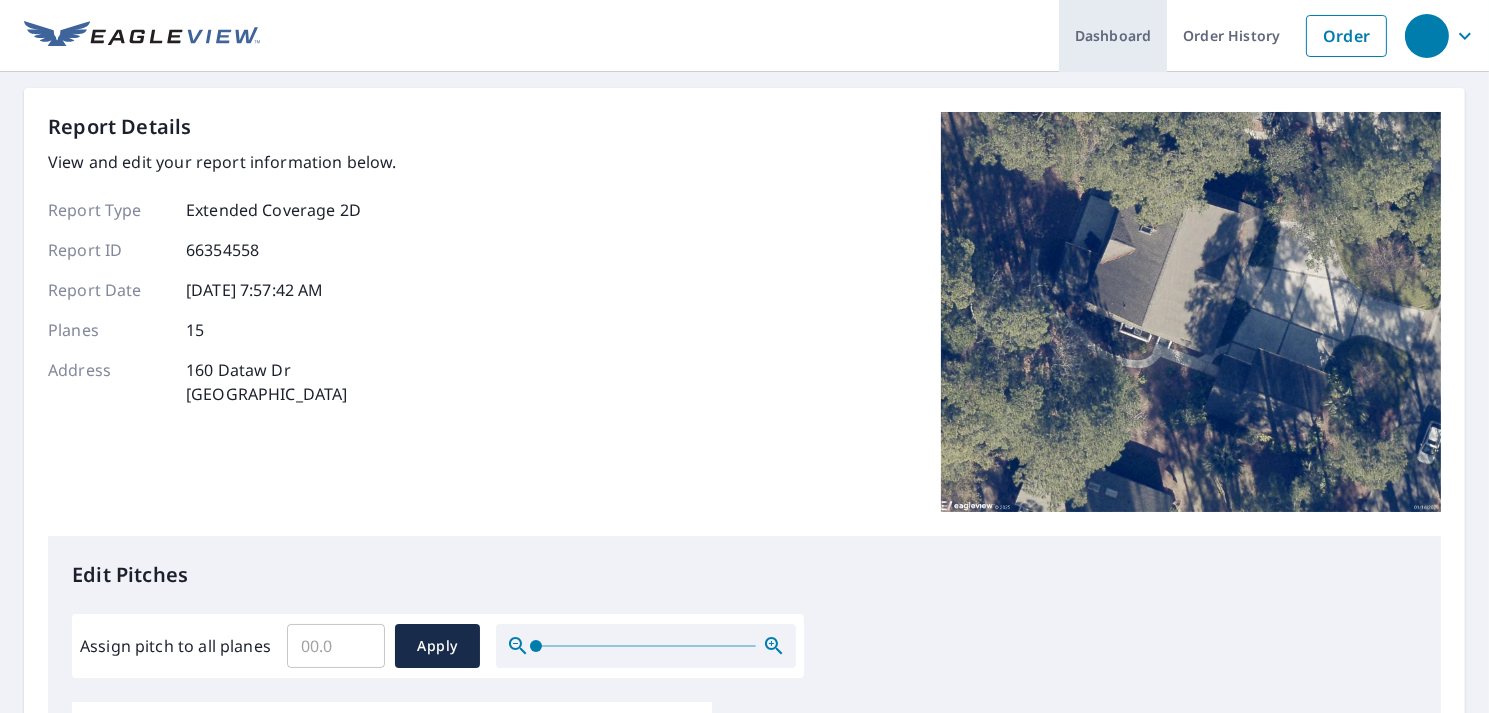 scroll, scrollTop: 0, scrollLeft: 0, axis: both 